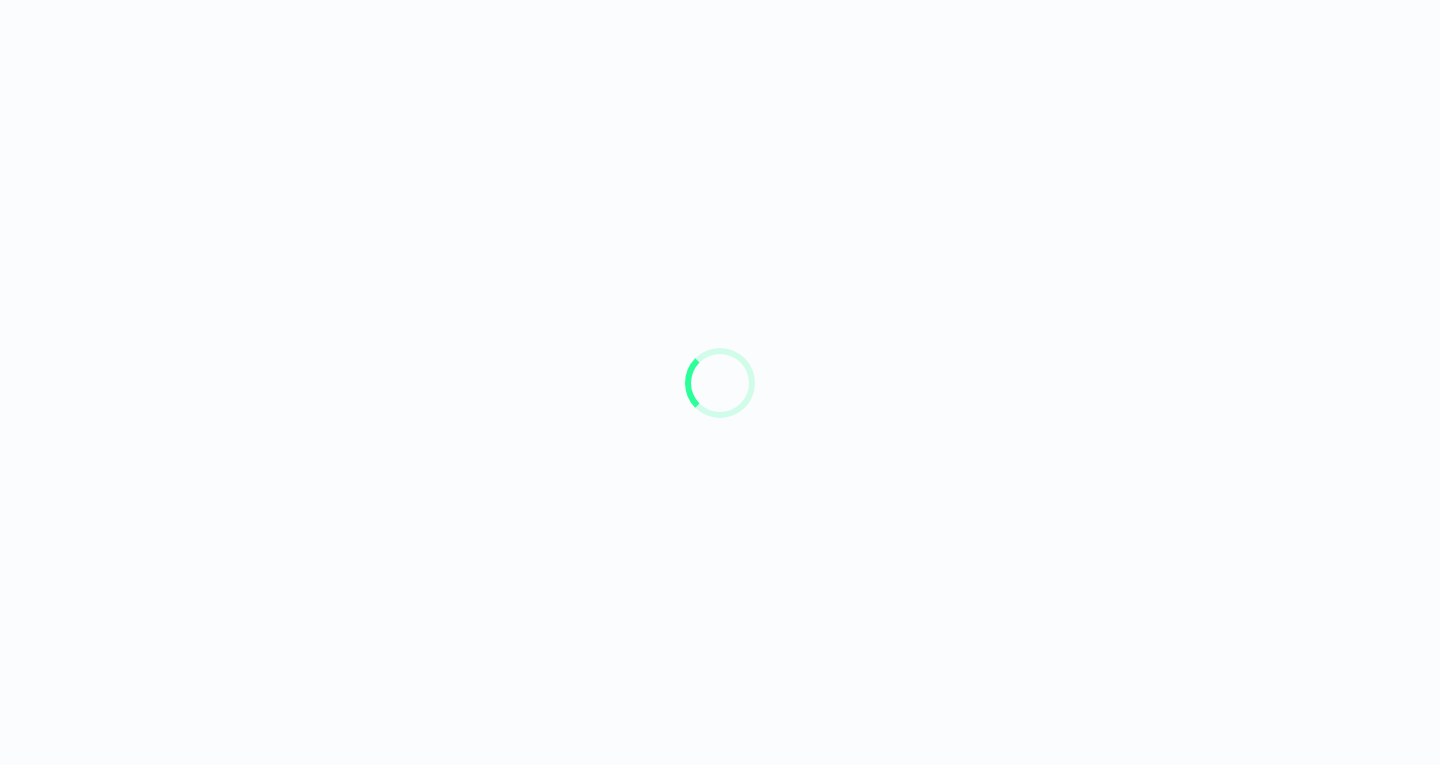 scroll, scrollTop: 0, scrollLeft: 0, axis: both 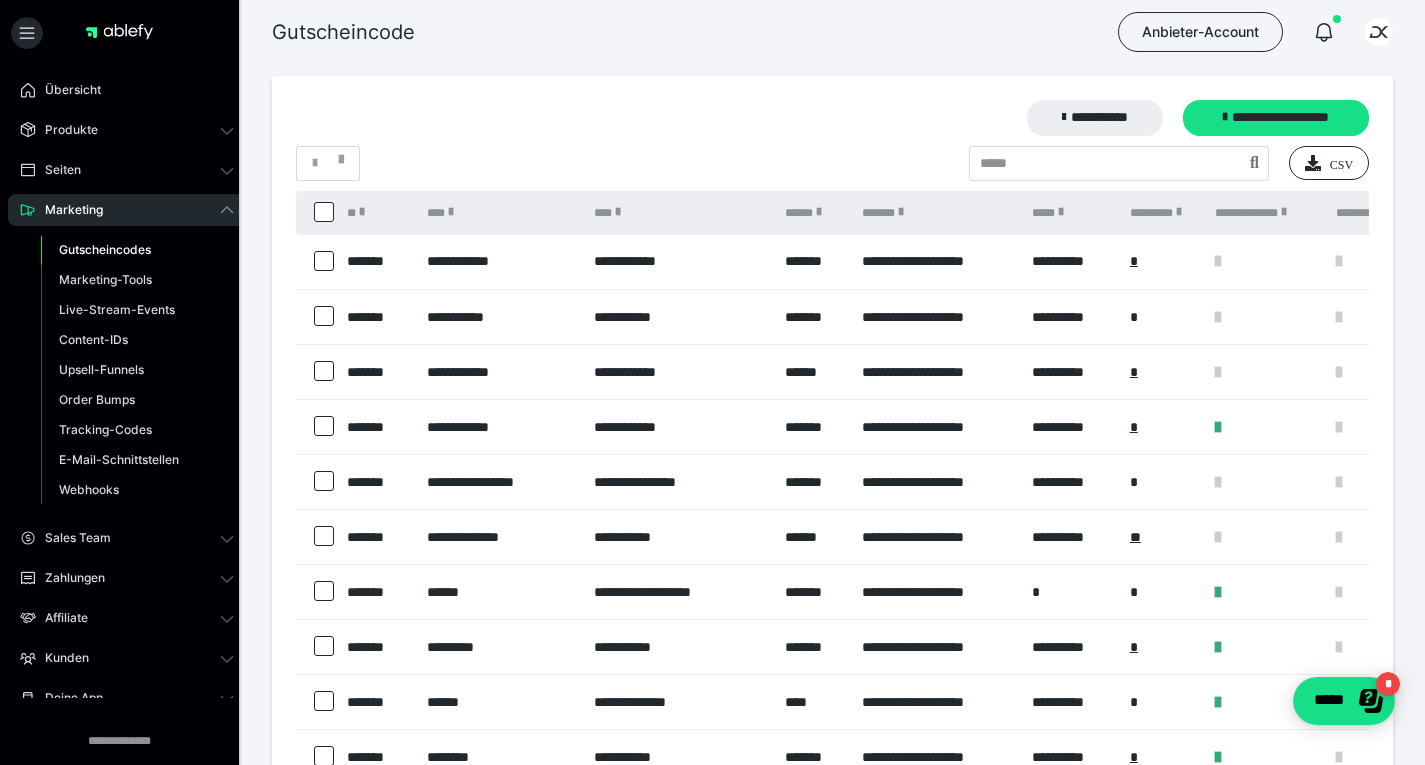 click on "**********" at bounding box center [1276, 118] 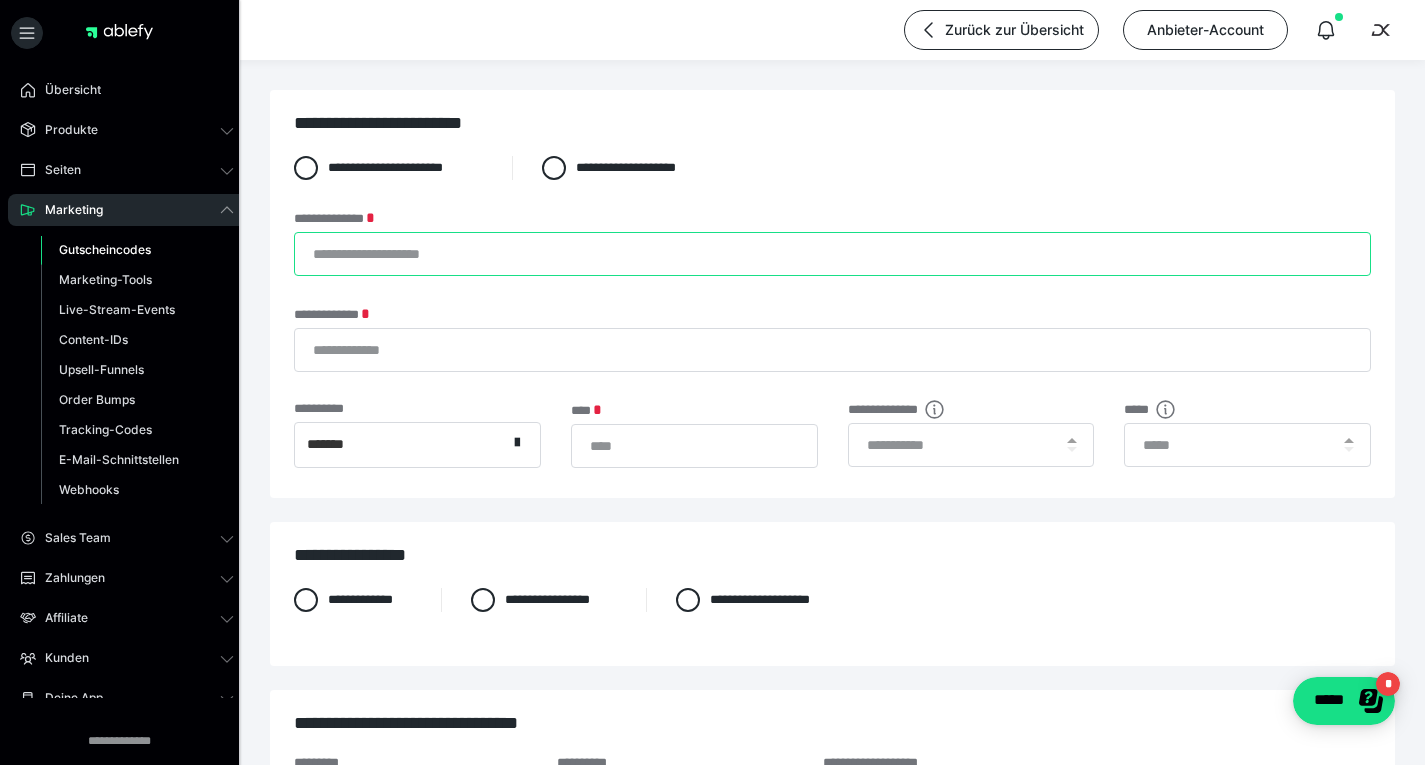click on "**********" at bounding box center [832, 254] 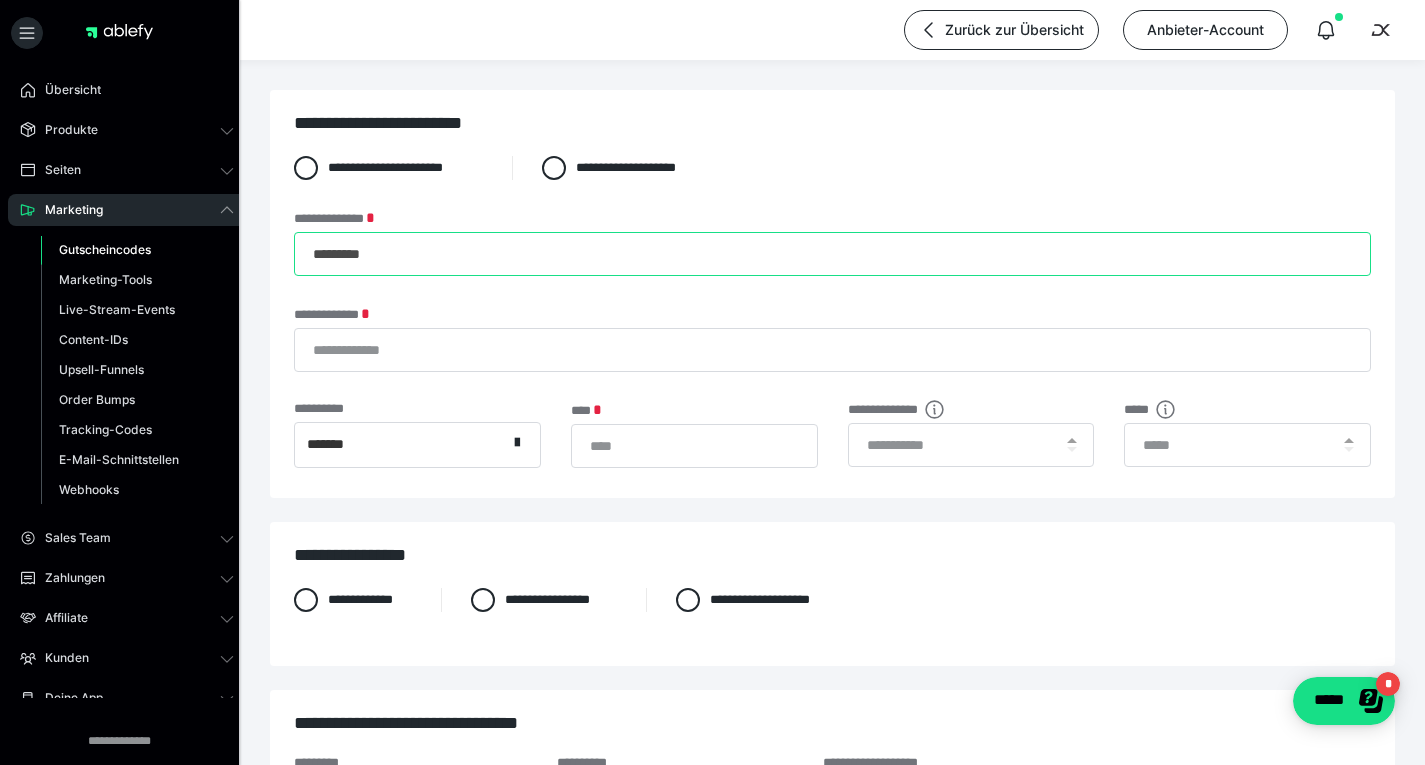 type on "*********" 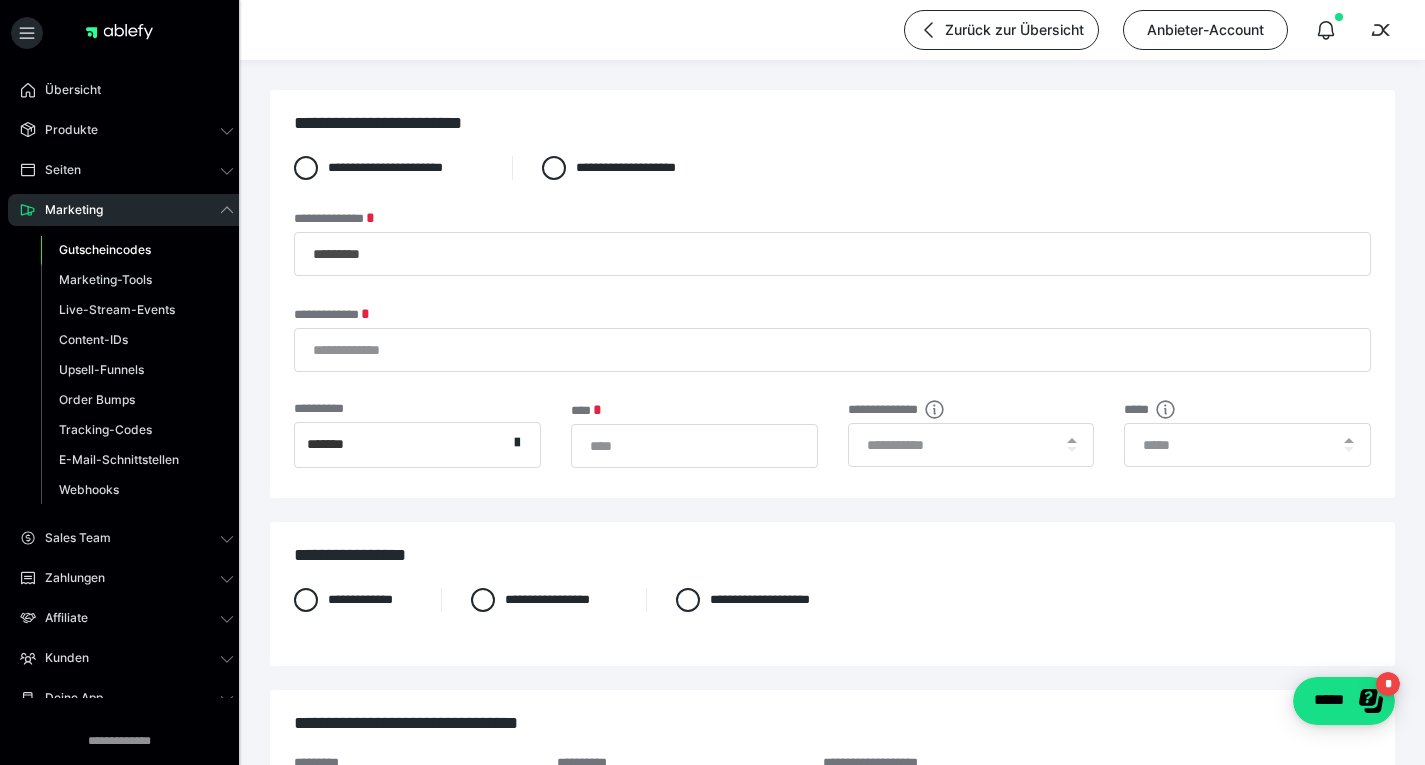 click on "**********" at bounding box center (832, 339) 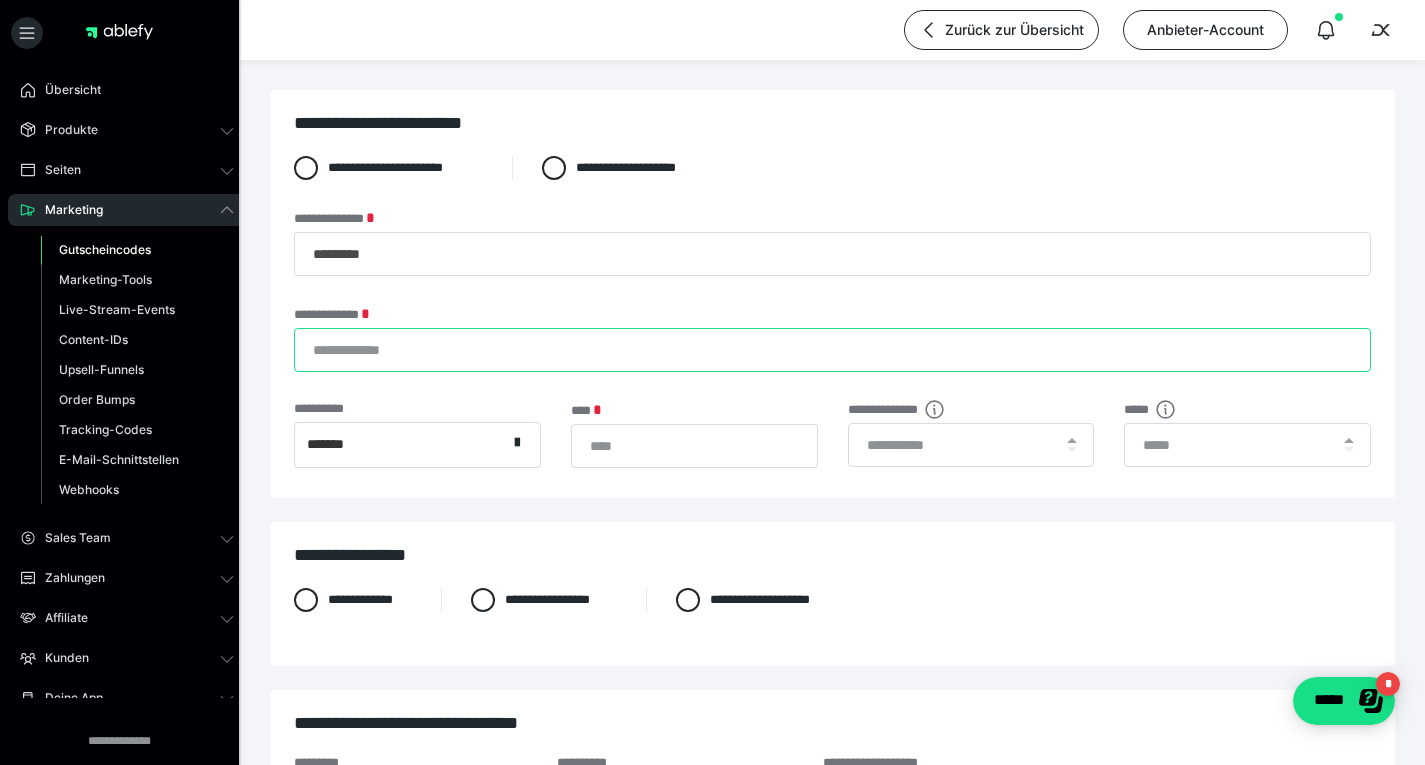 click on "**********" at bounding box center (832, 350) 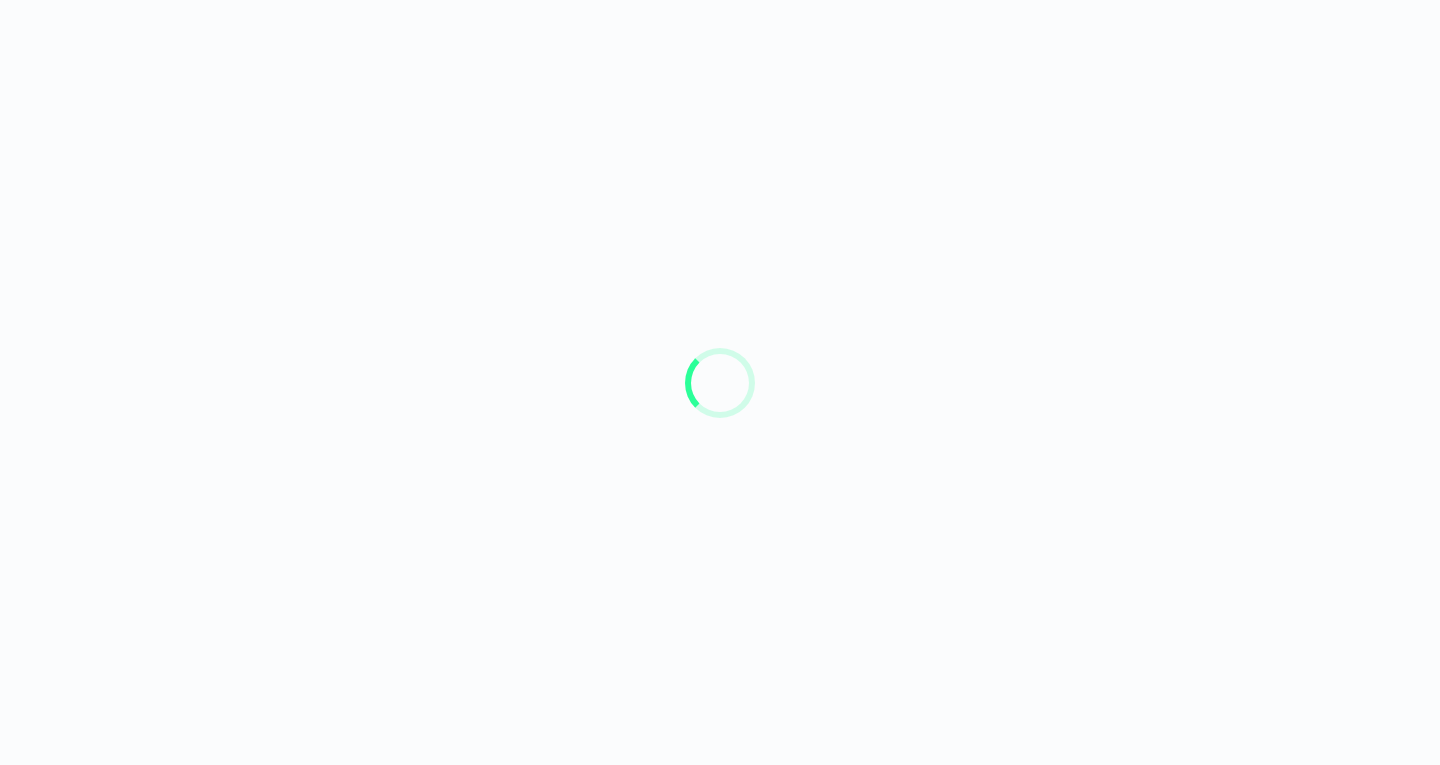scroll, scrollTop: 0, scrollLeft: 0, axis: both 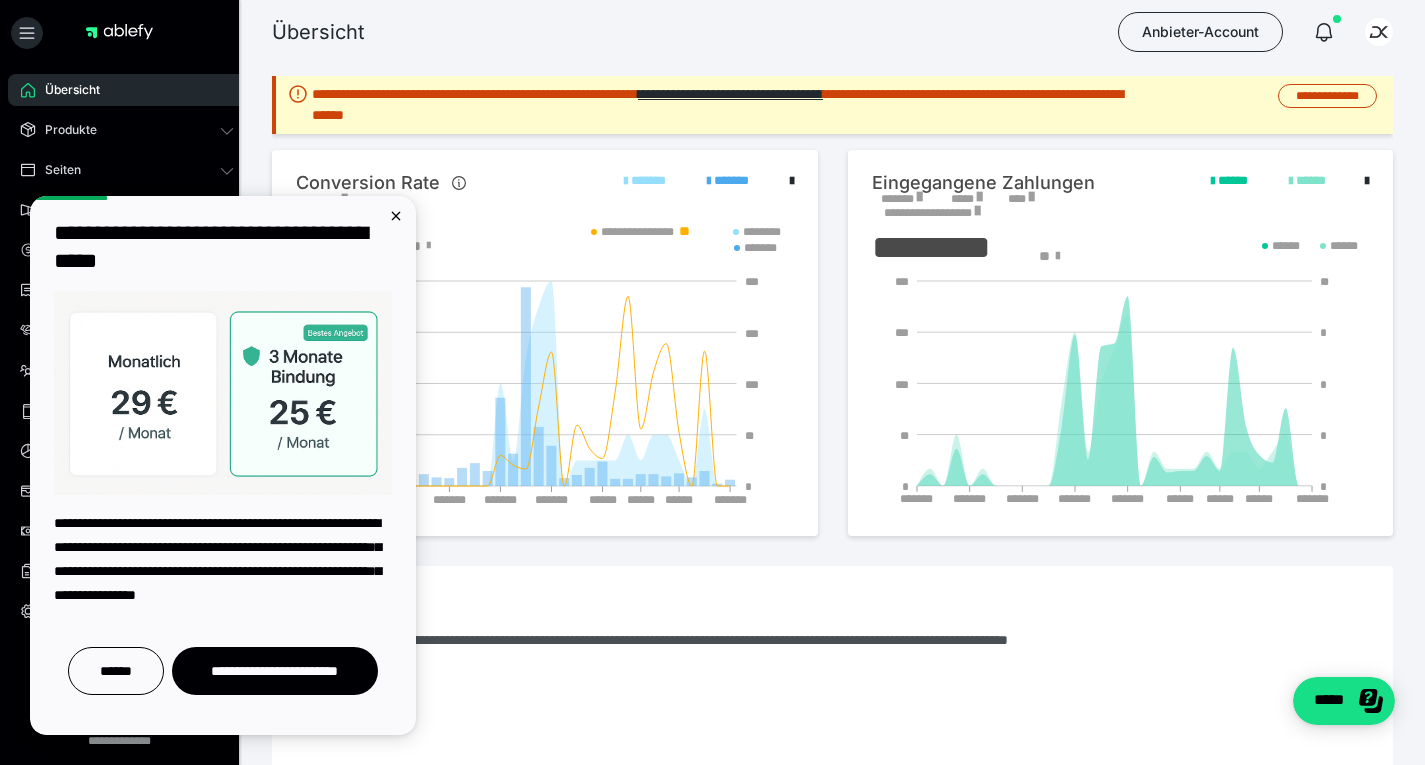 click 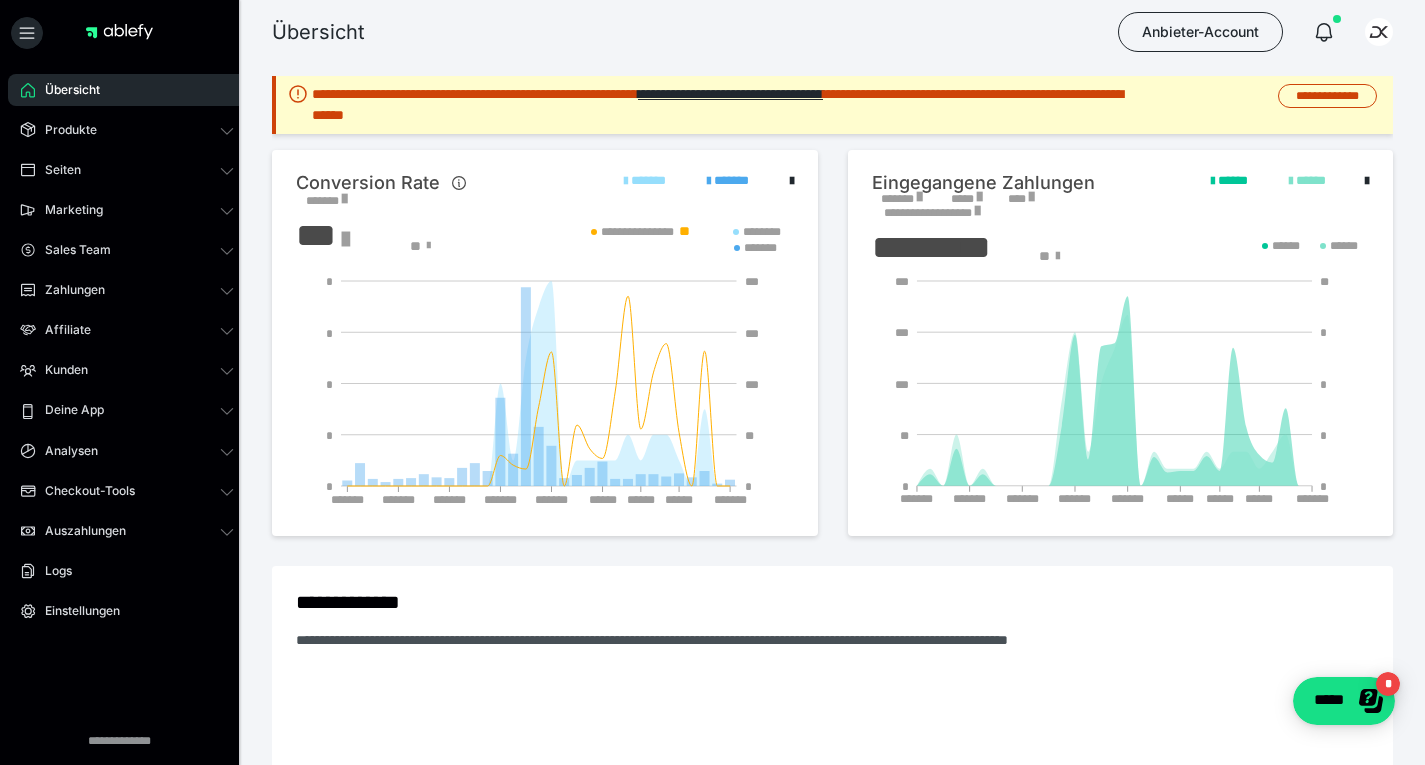 scroll, scrollTop: 0, scrollLeft: 0, axis: both 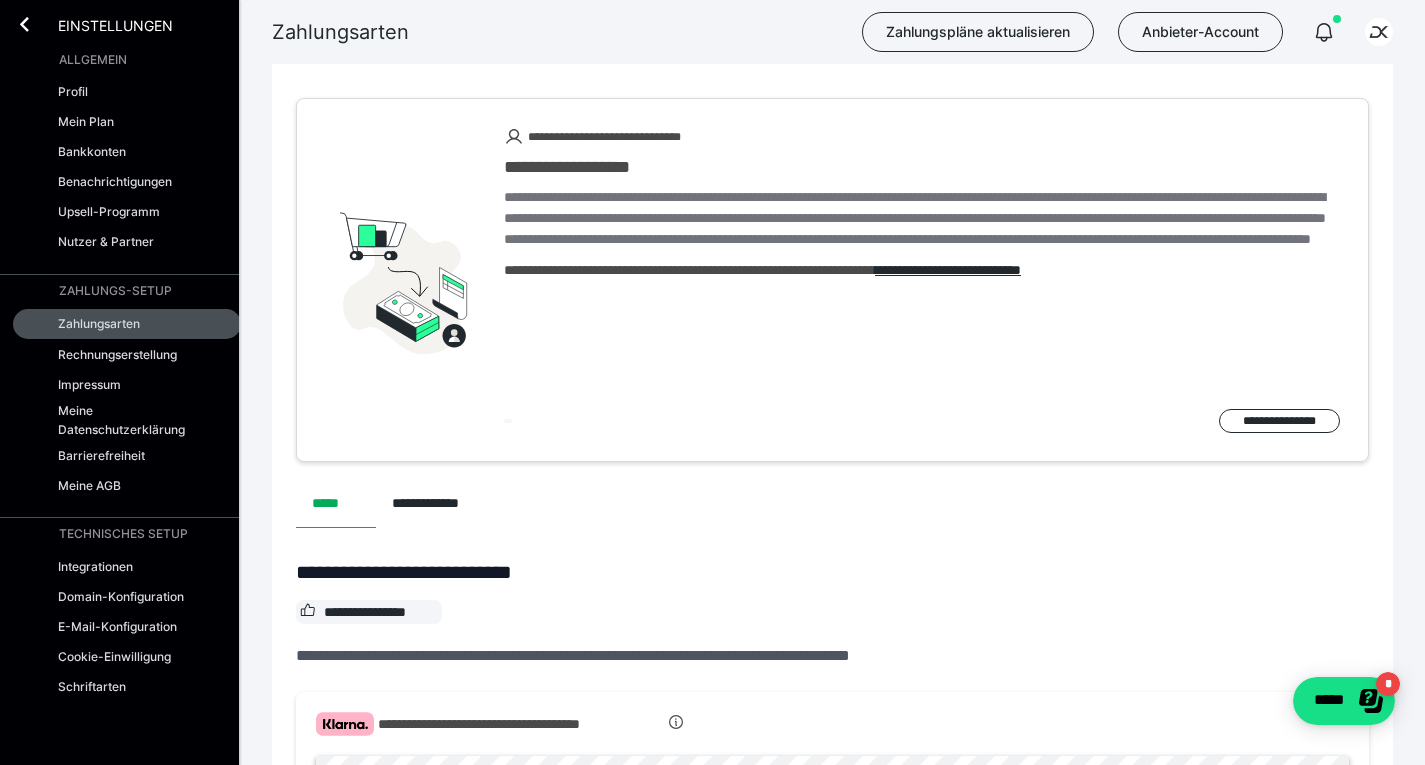 click on "Bankkonten" at bounding box center [92, 151] 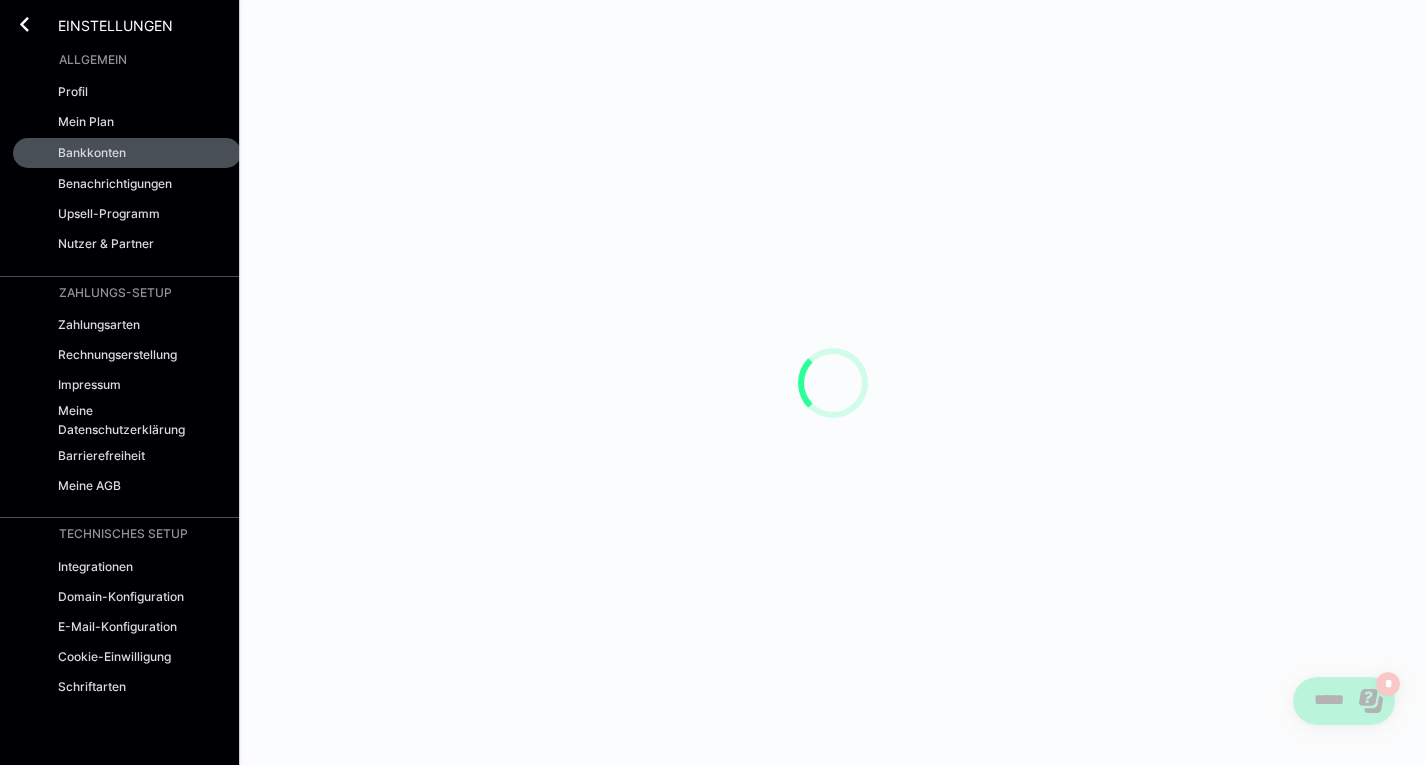 scroll, scrollTop: 0, scrollLeft: 0, axis: both 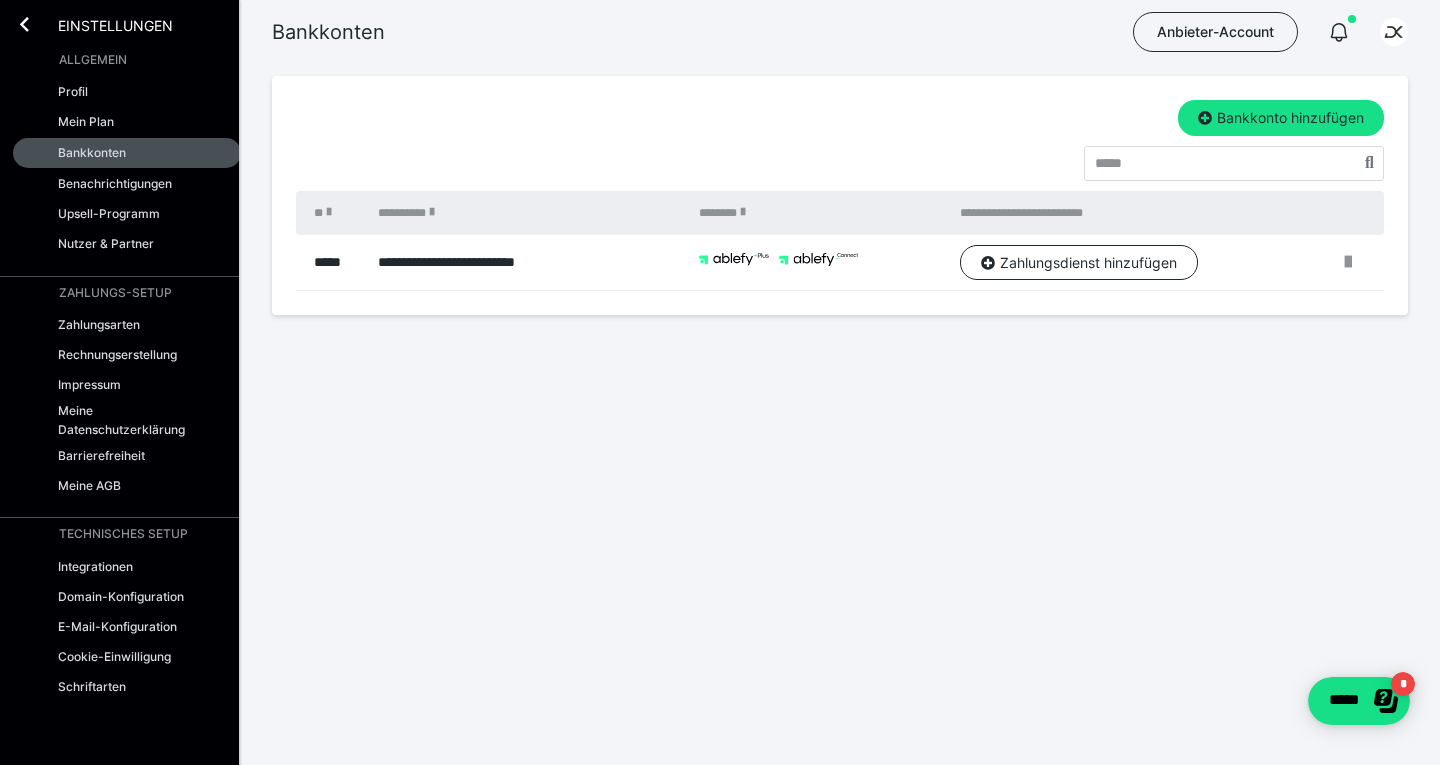 click on "Mein Plan" at bounding box center [86, 121] 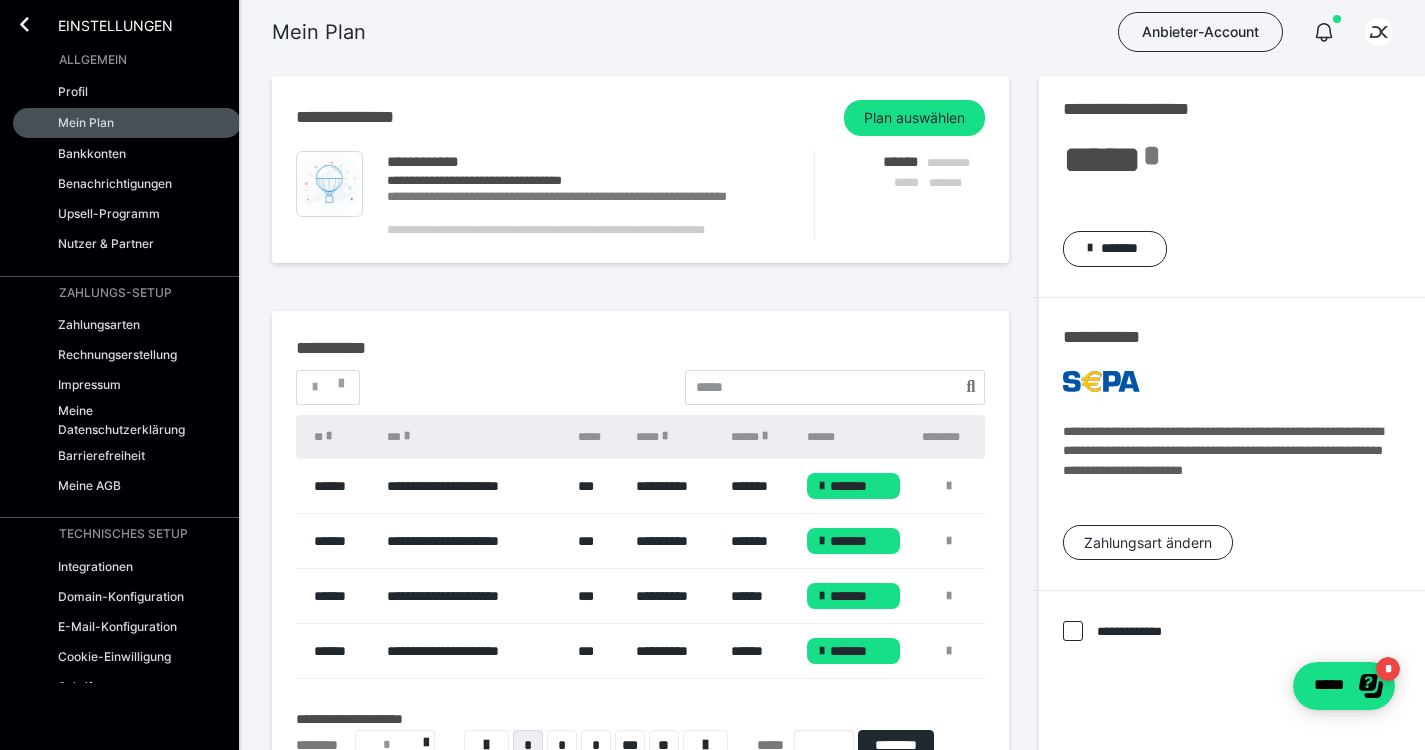 click on "Einstellungen" at bounding box center (101, 24) 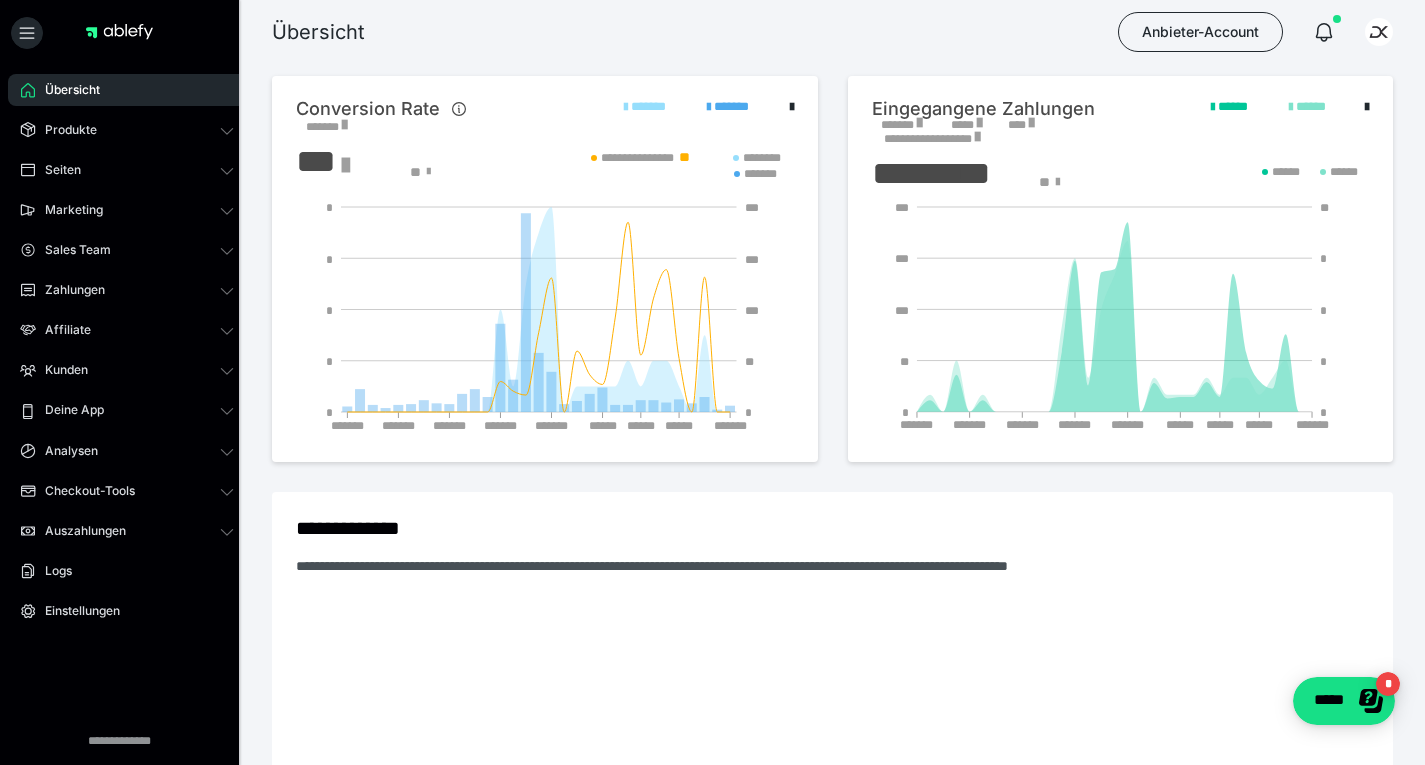 click on "Marketing" at bounding box center (67, 210) 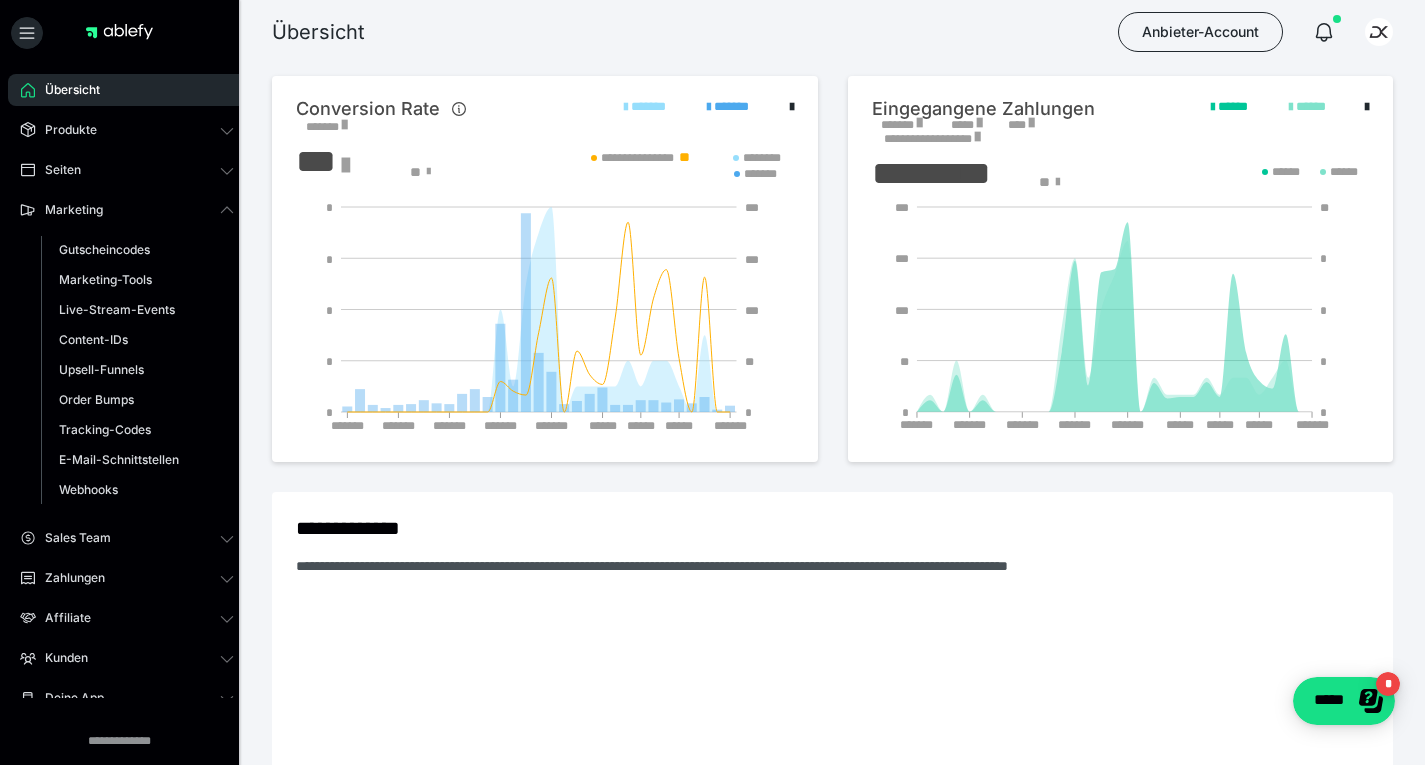 click on "Gutscheincodes" at bounding box center [104, 249] 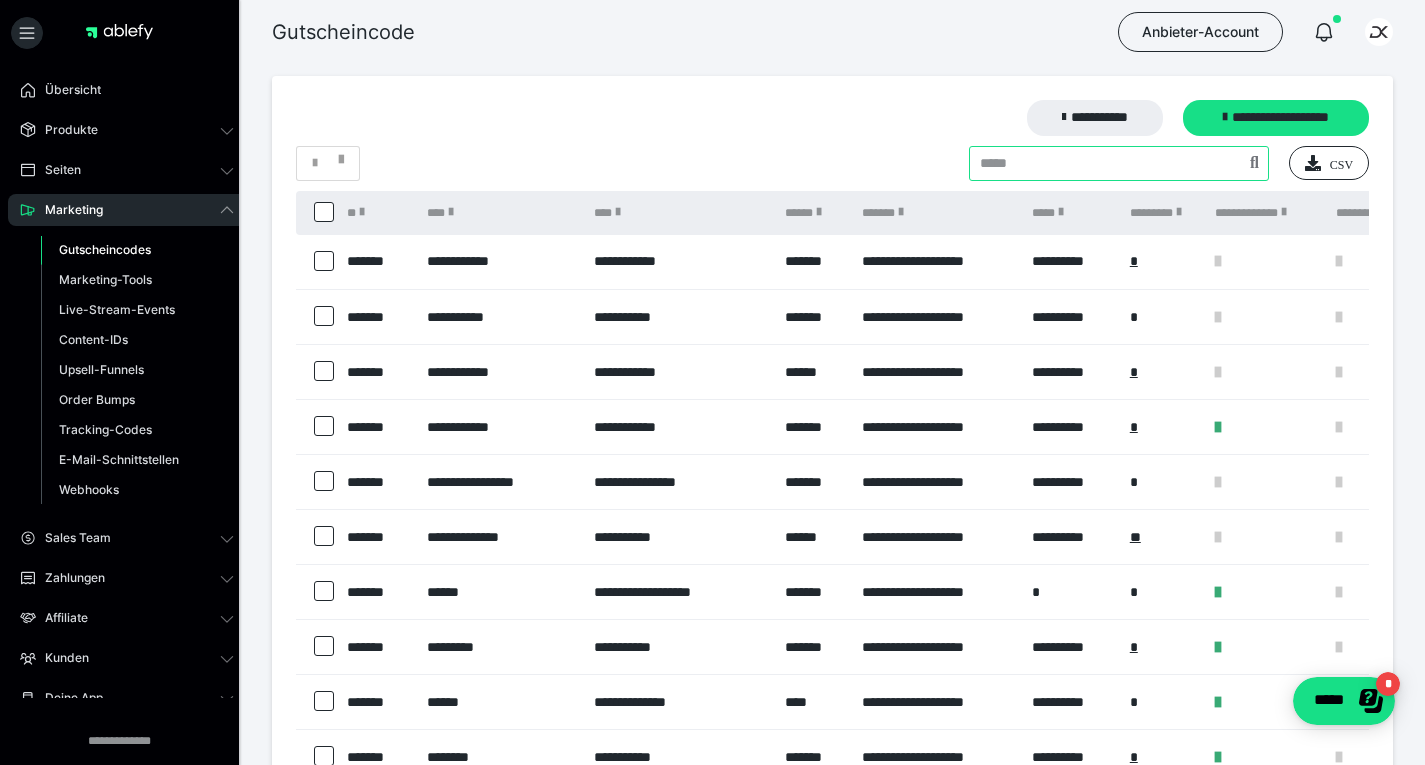 click at bounding box center [1119, 163] 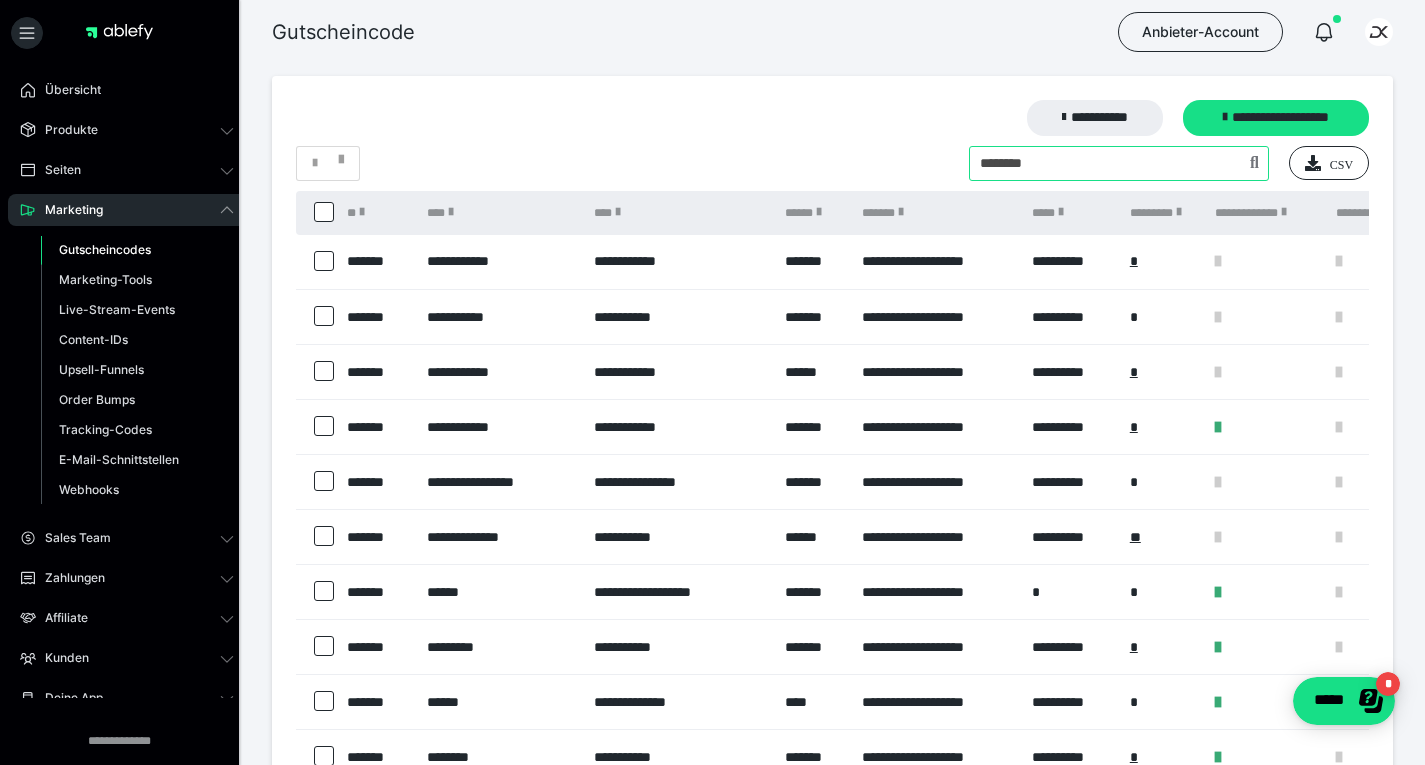type on "********" 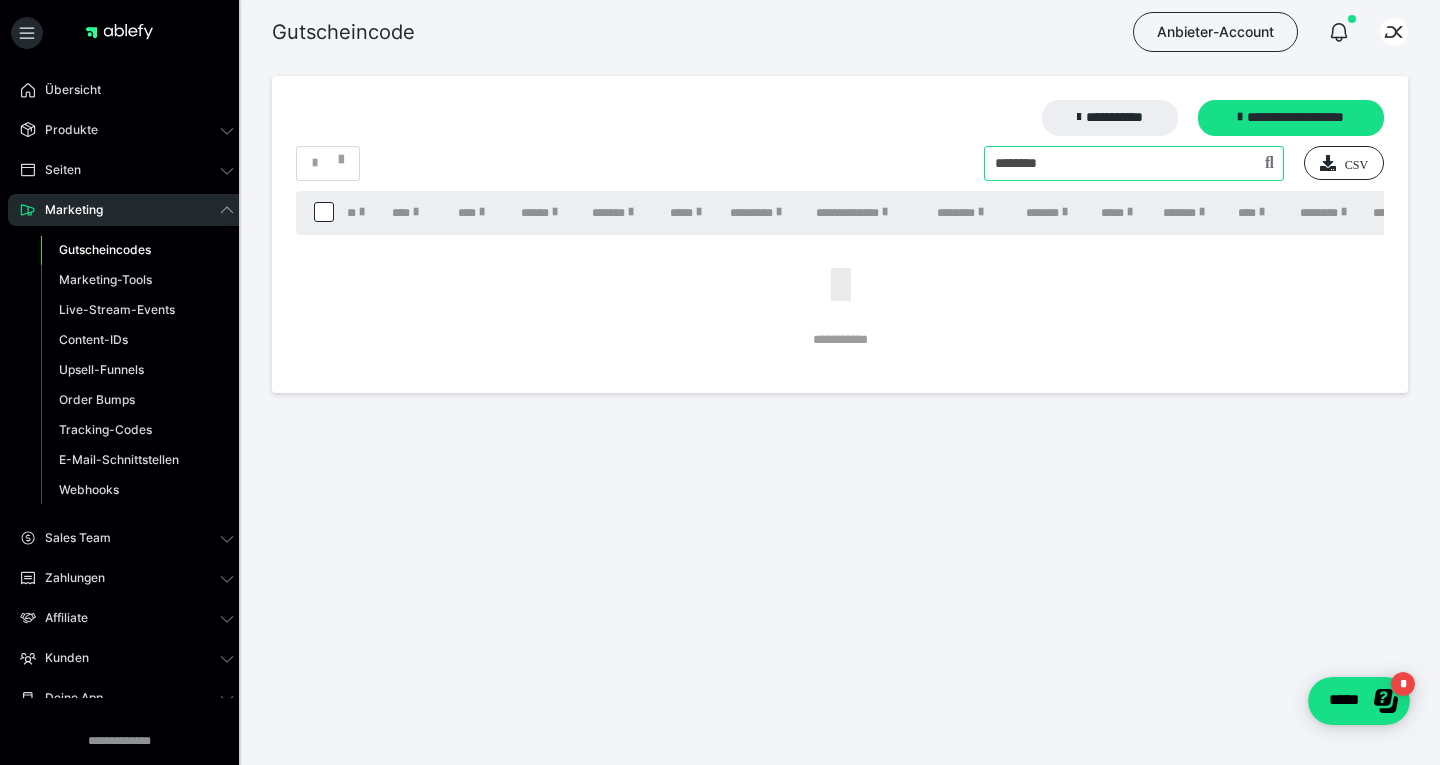 click at bounding box center (1134, 163) 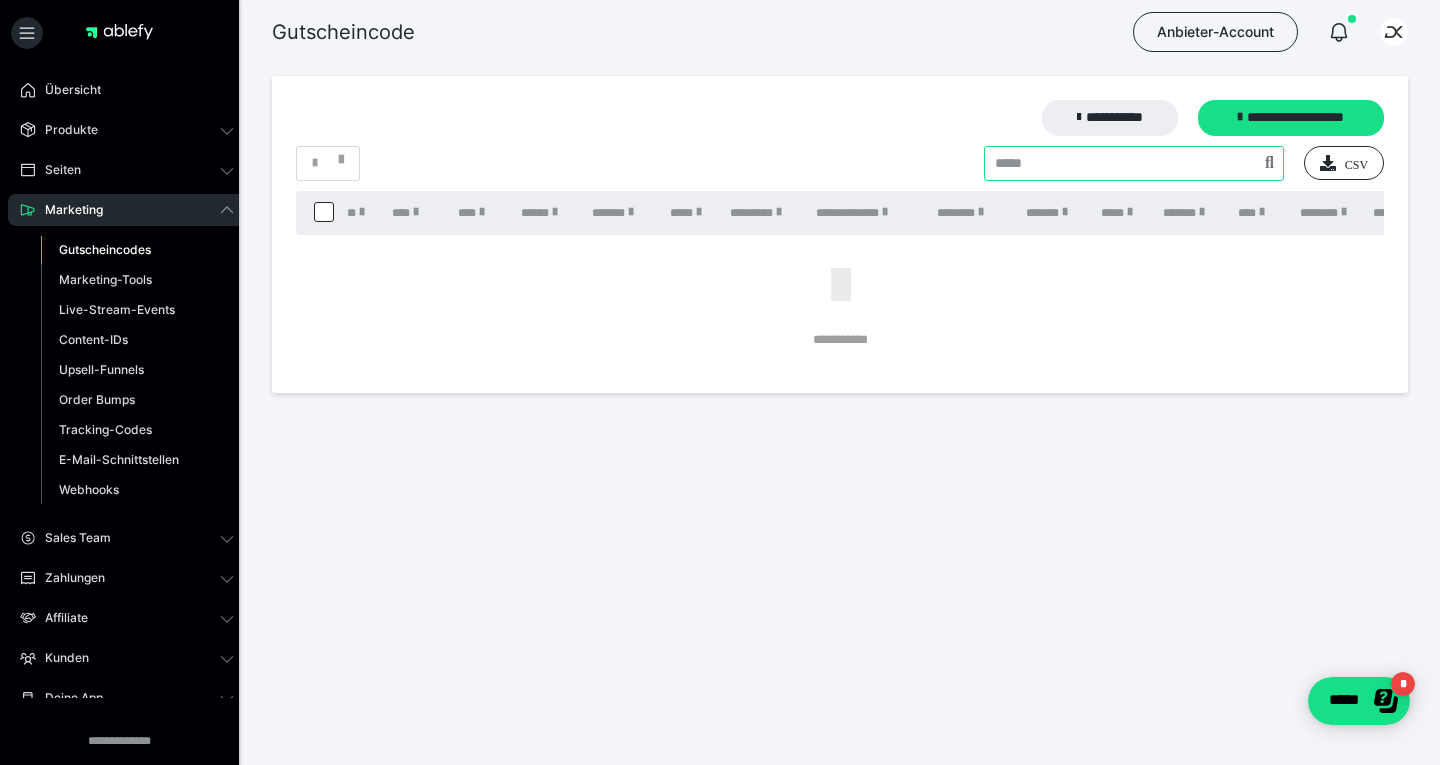 type 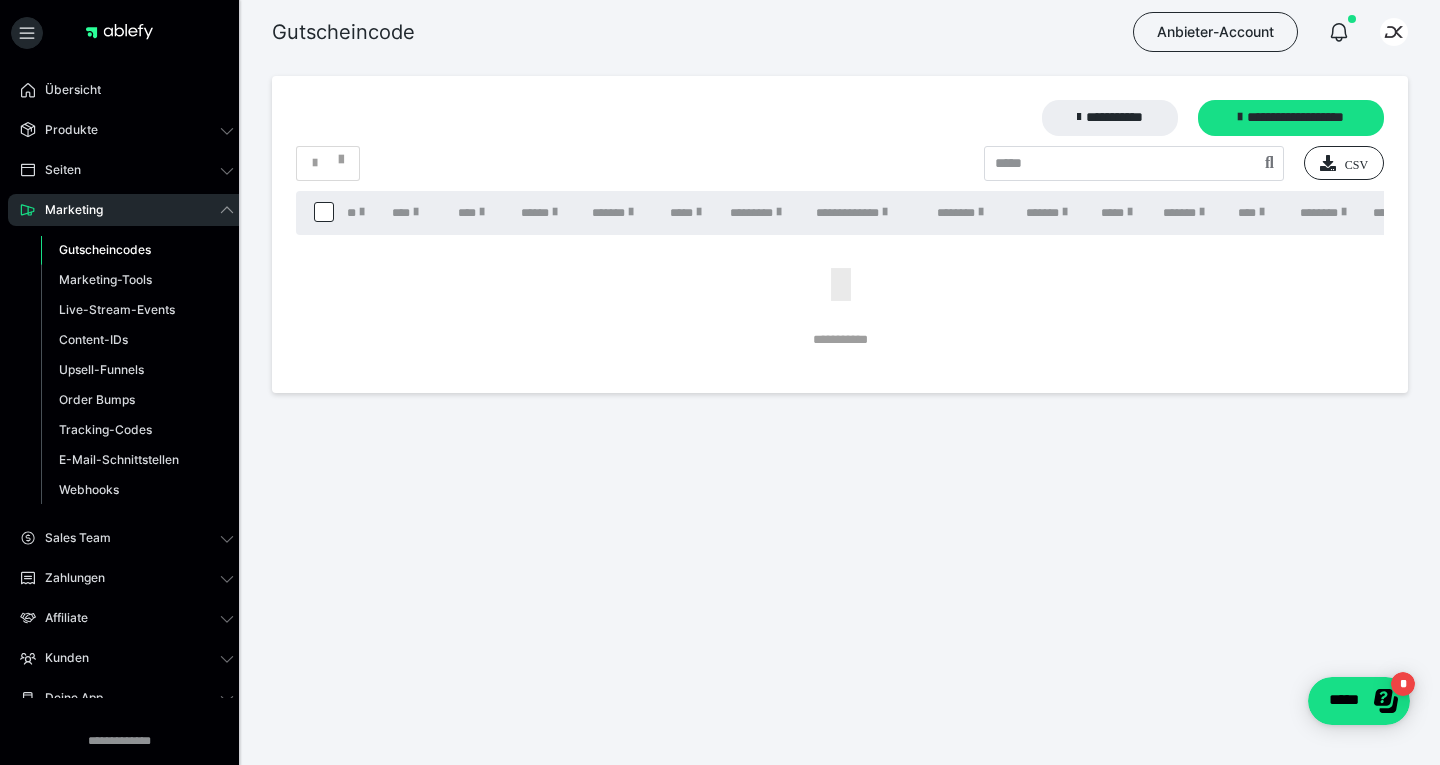 click on "**********" at bounding box center [1291, 118] 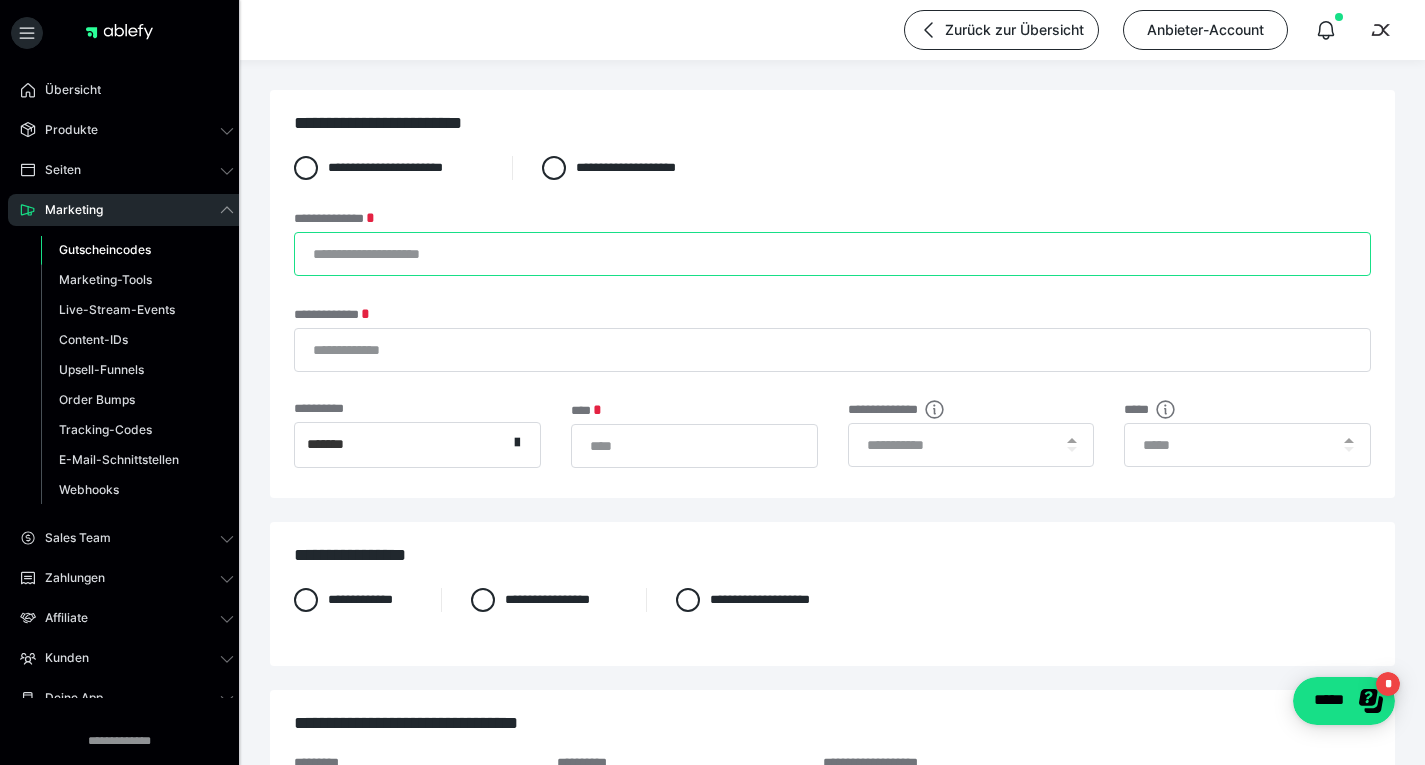 click on "**********" at bounding box center (832, 254) 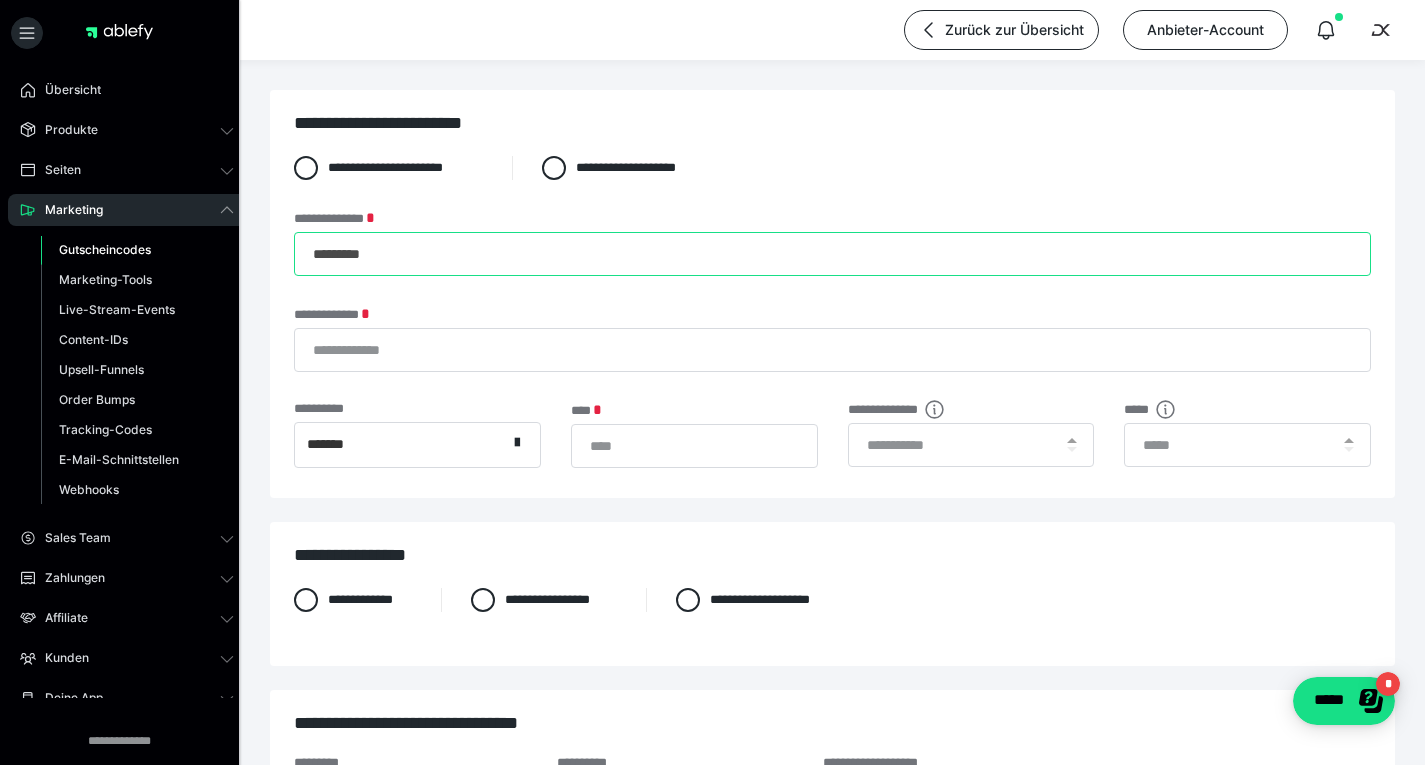 scroll, scrollTop: 0, scrollLeft: 0, axis: both 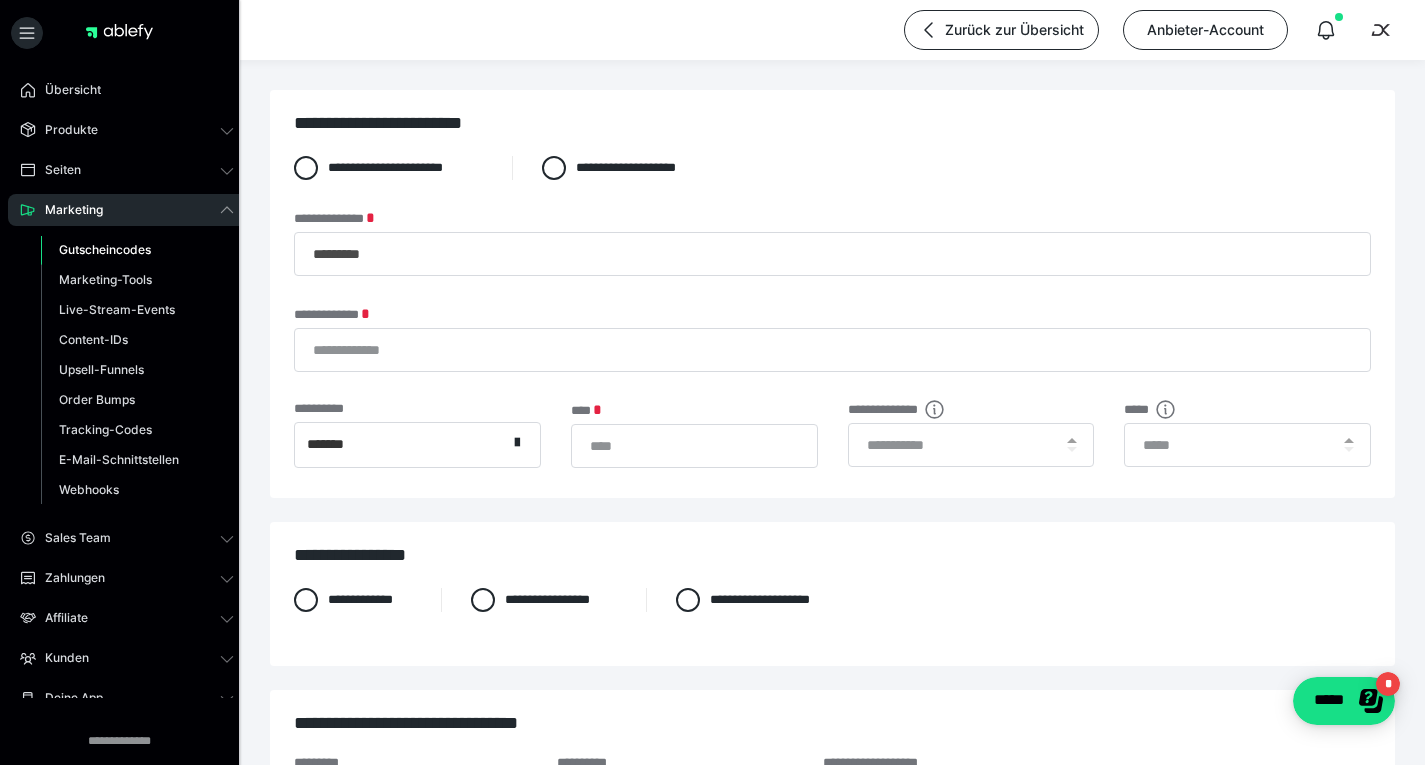 type on "********" 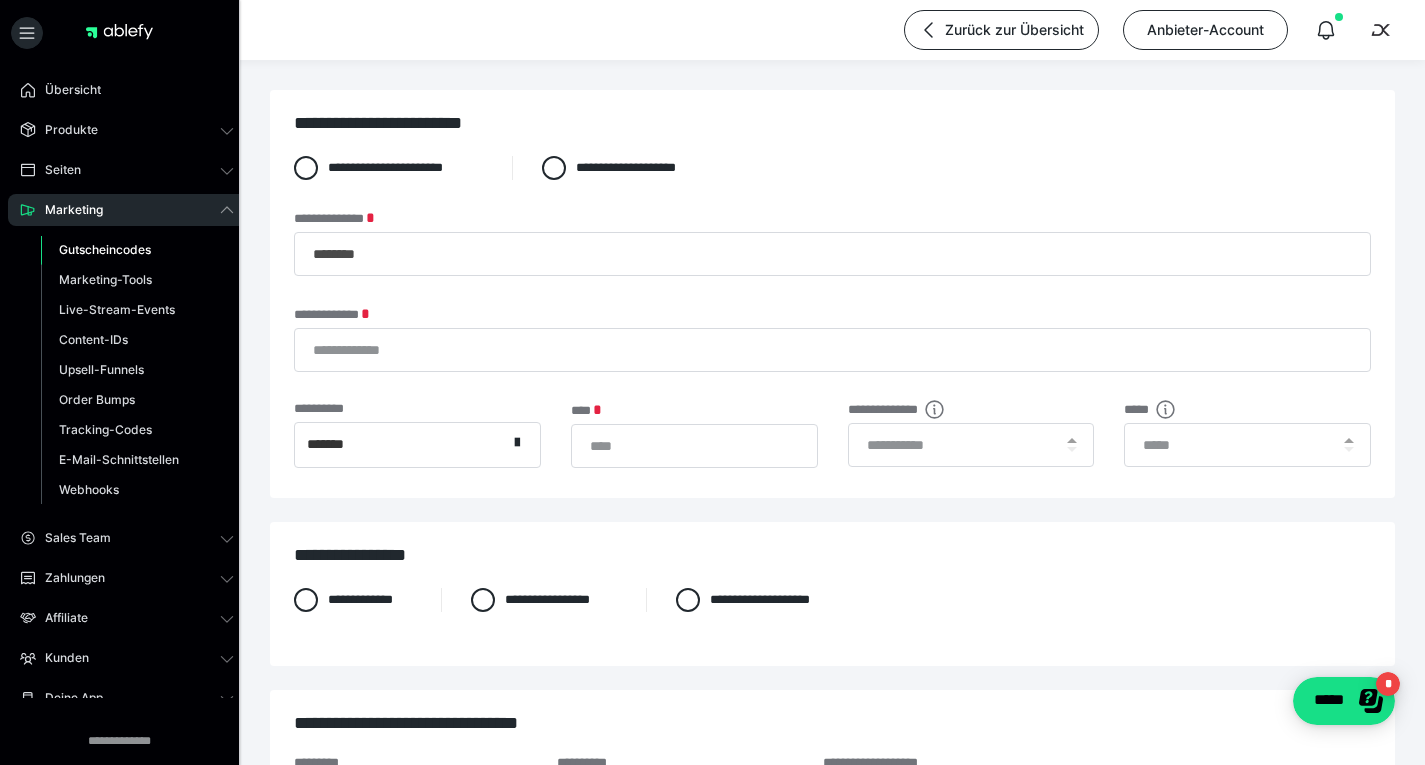 scroll, scrollTop: 0, scrollLeft: 0, axis: both 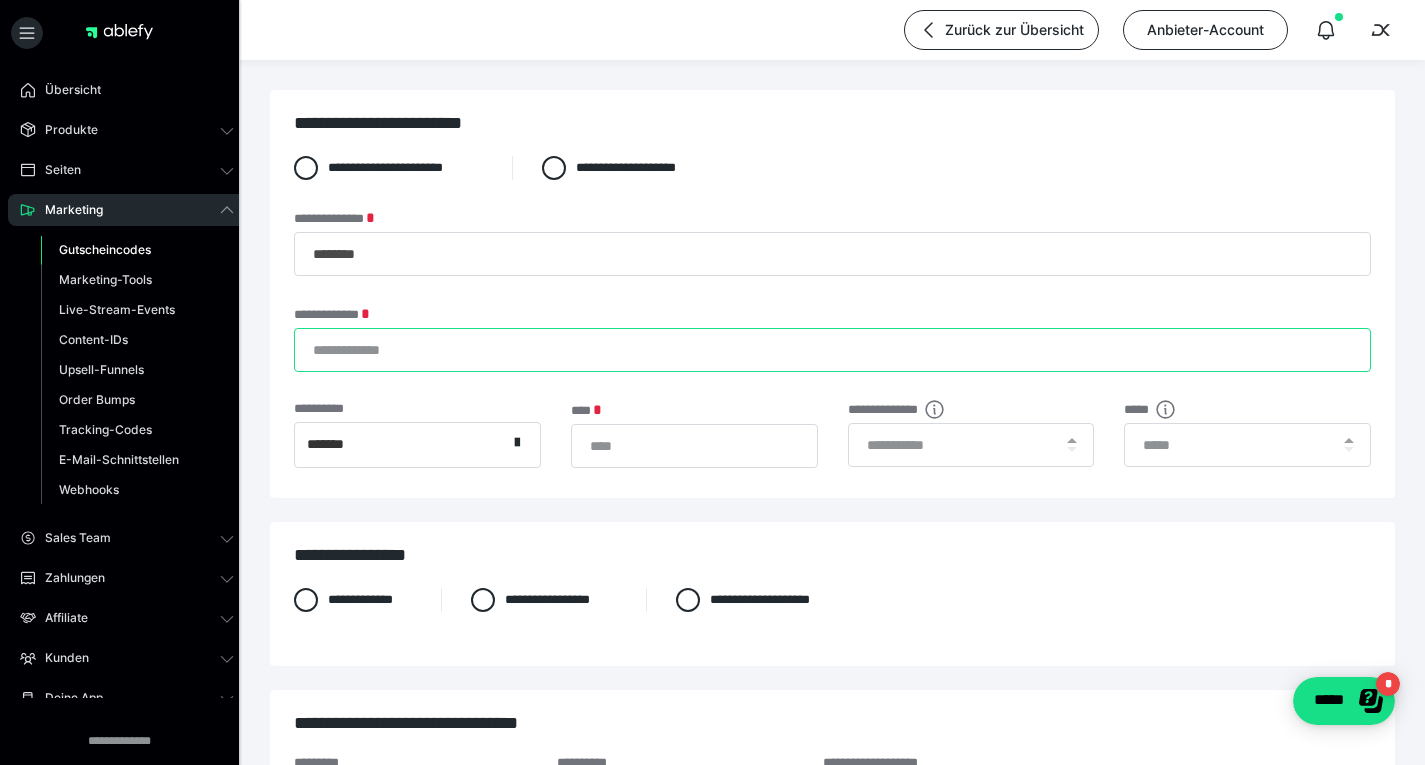 click on "**********" at bounding box center [832, 350] 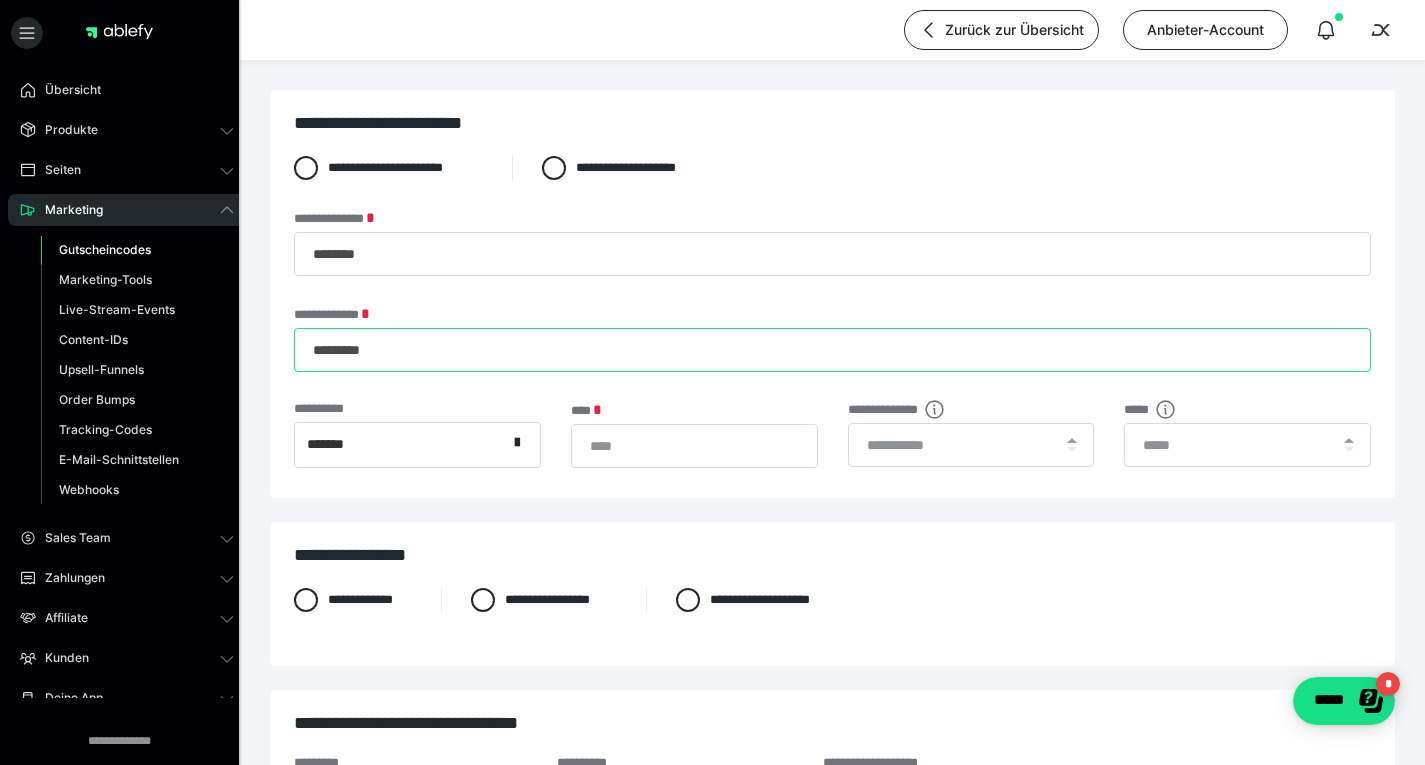 click on "********" at bounding box center [832, 350] 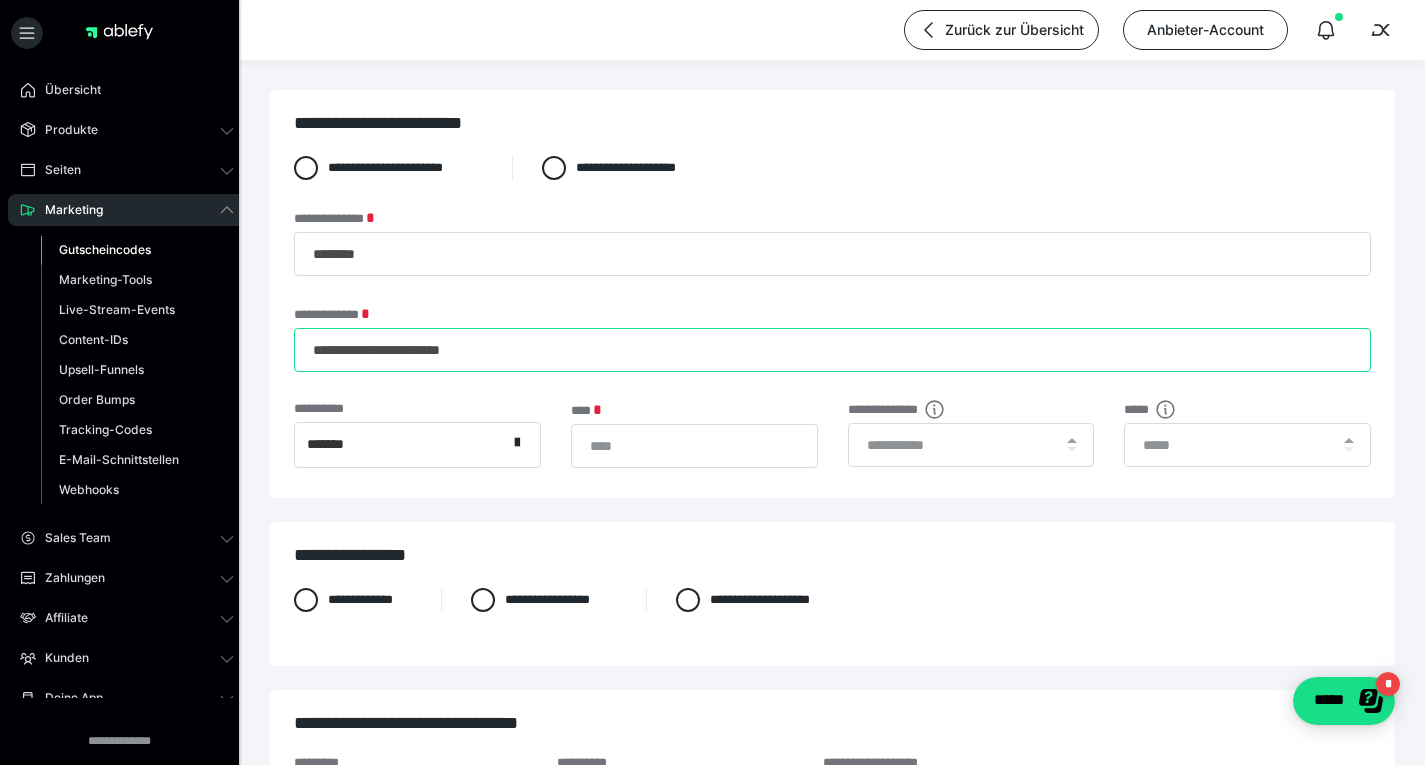 type on "**********" 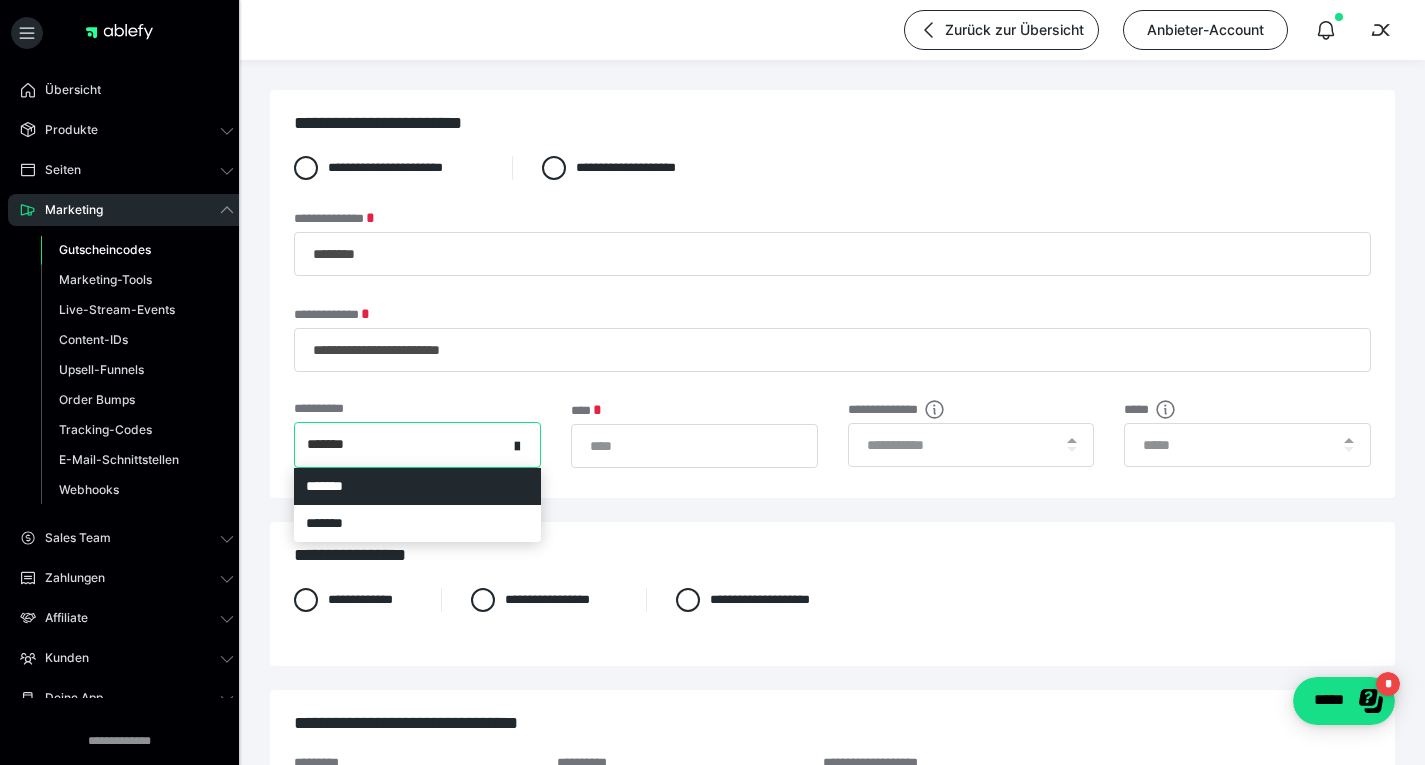 click at bounding box center [517, 443] 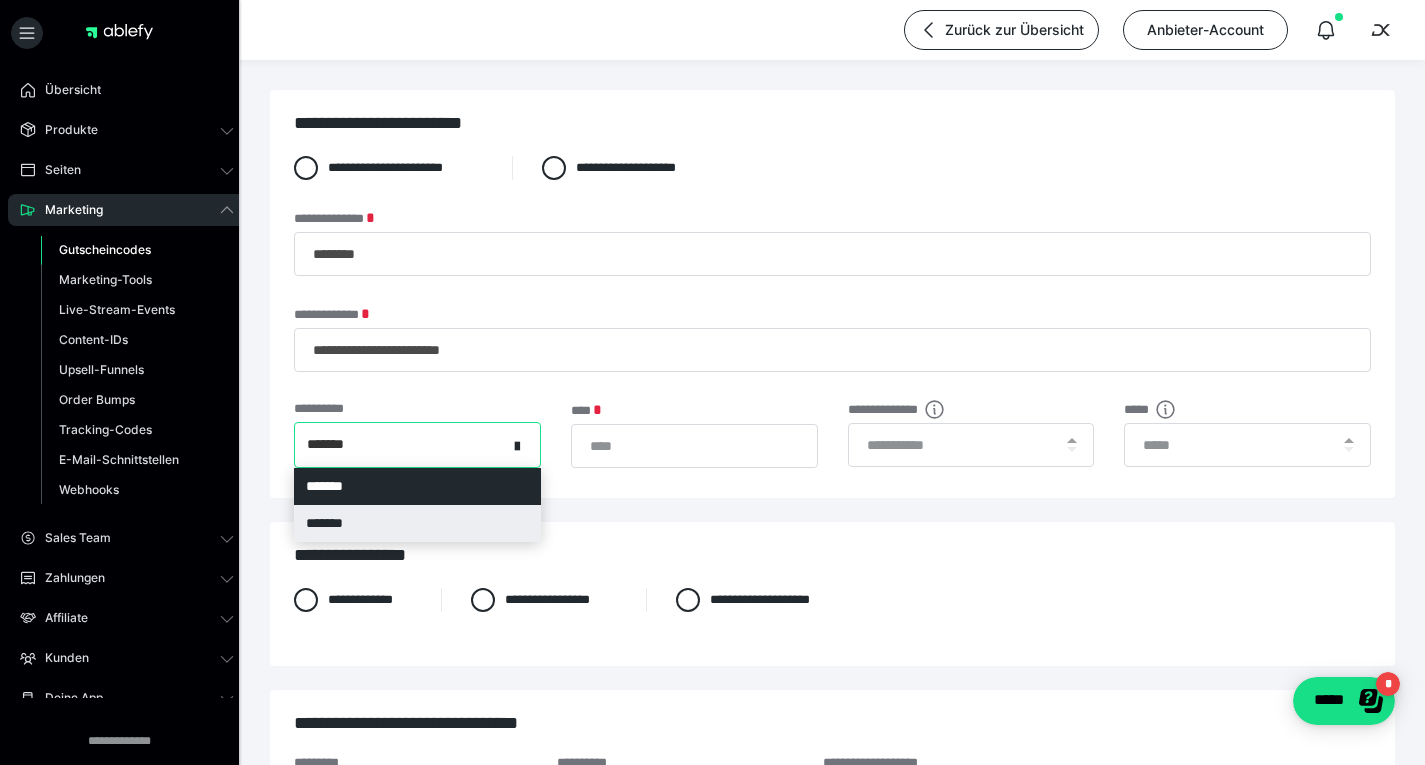 click on "*******" at bounding box center (417, 523) 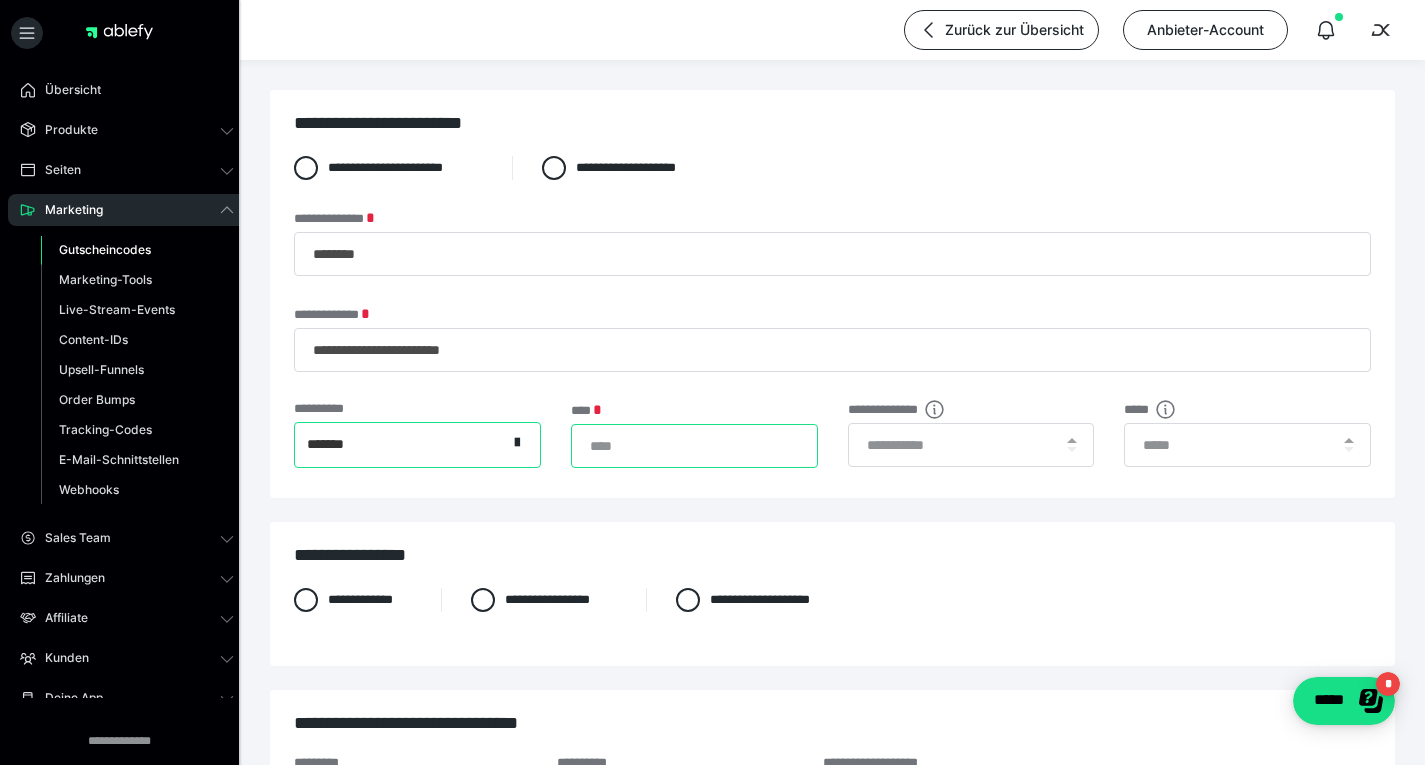 click on "*" at bounding box center (694, 446) 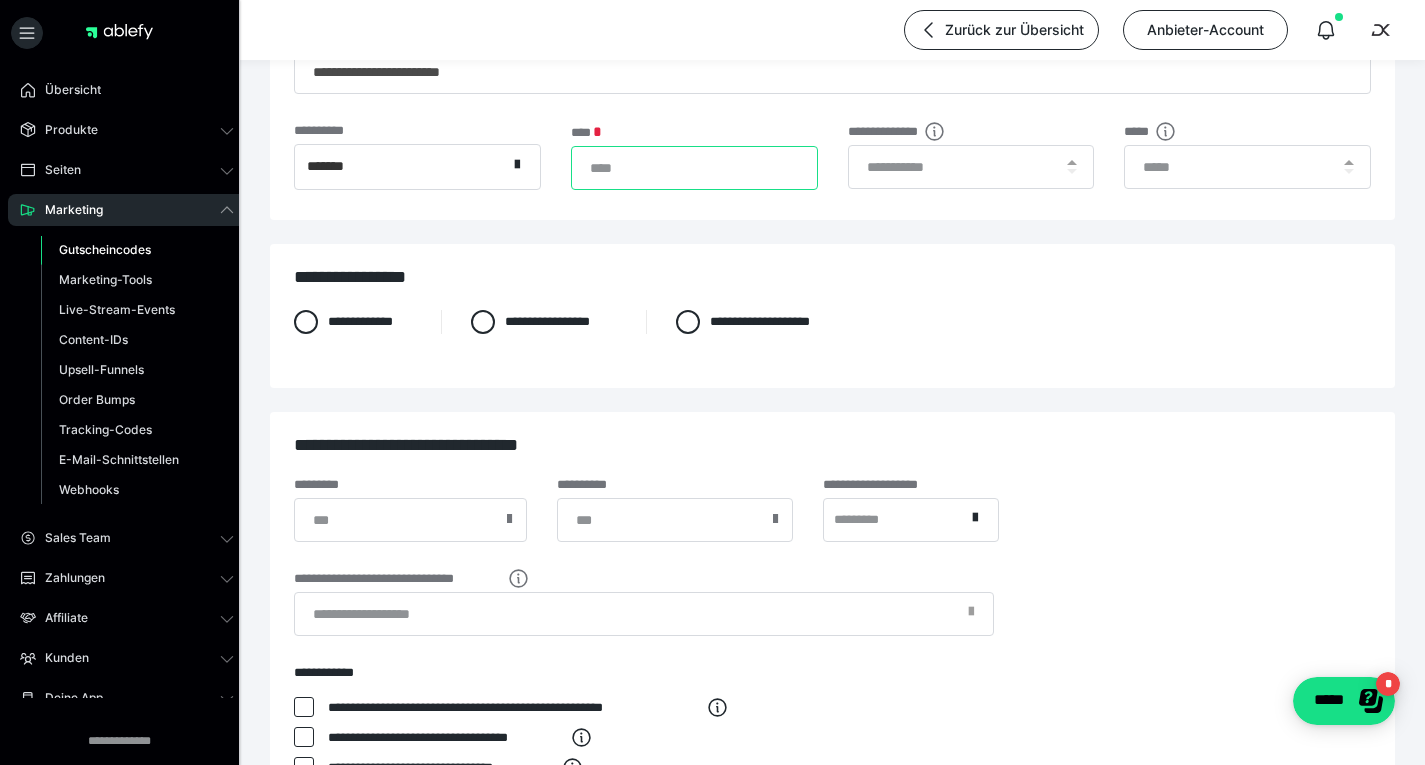 scroll, scrollTop: 275, scrollLeft: 0, axis: vertical 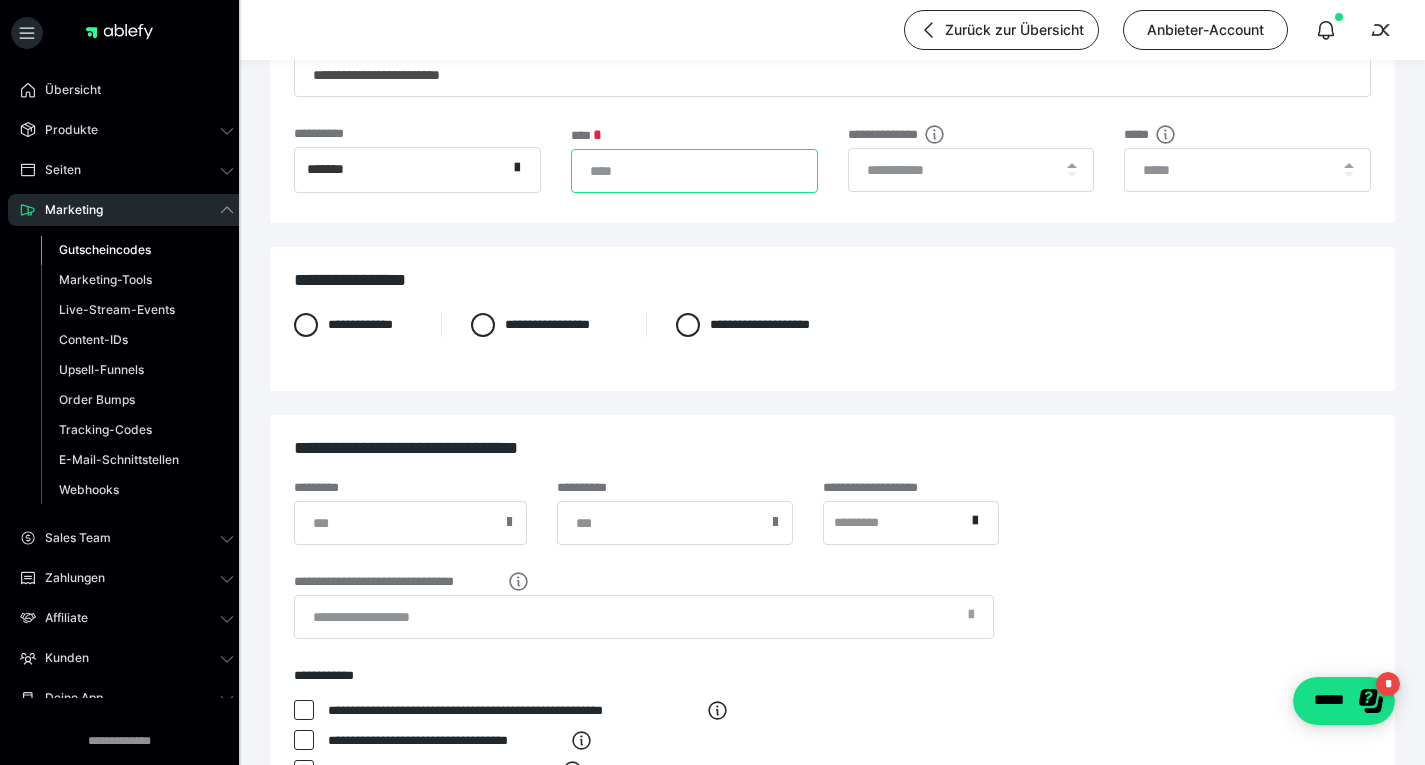 type on "***" 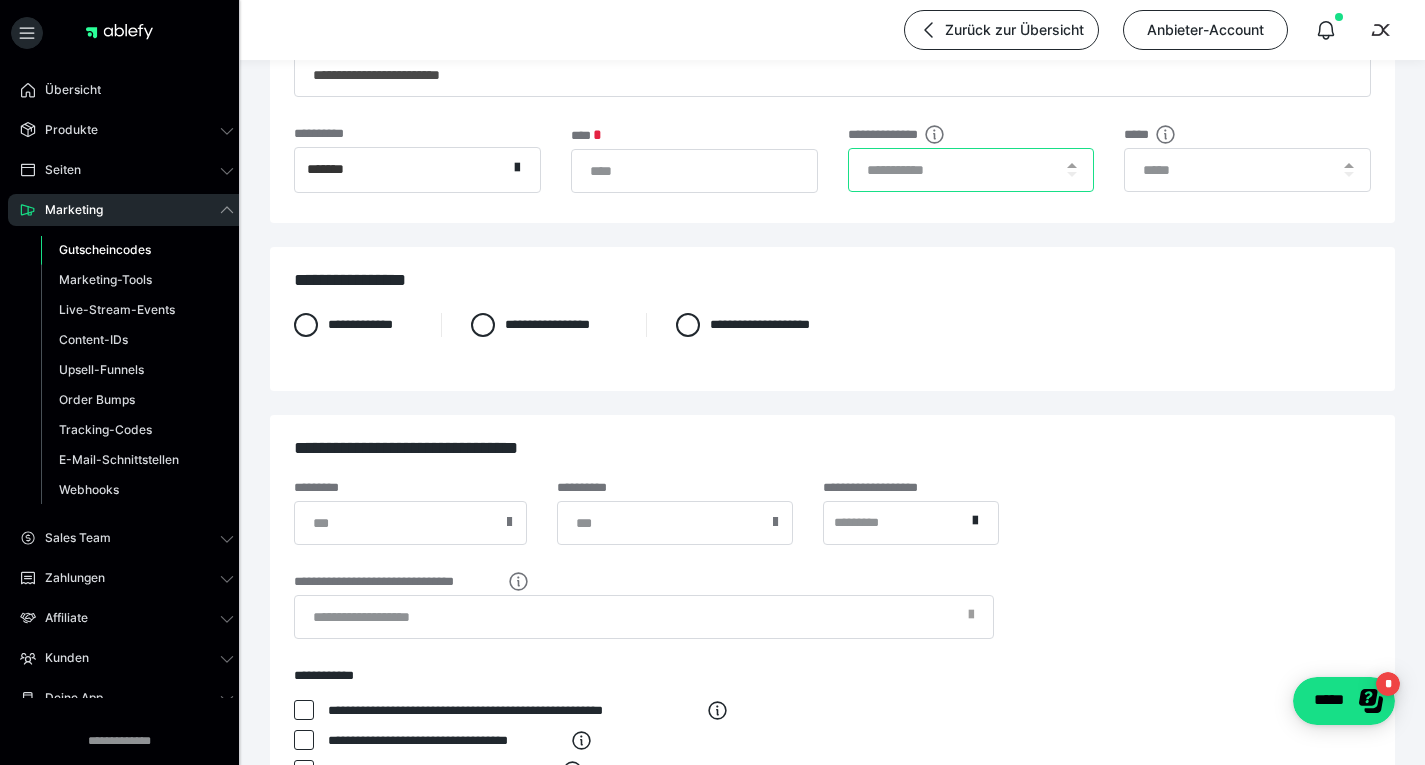 click at bounding box center [971, 170] 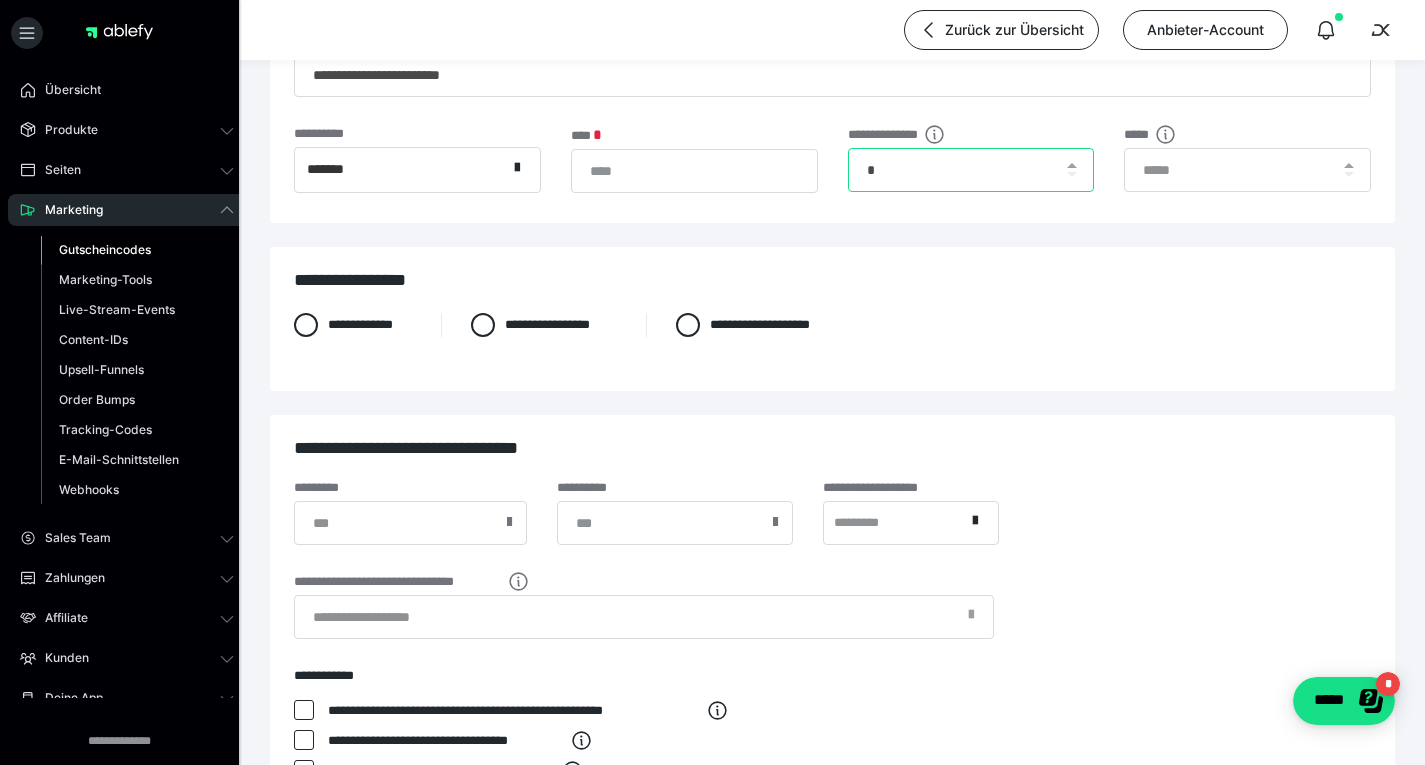 type on "*" 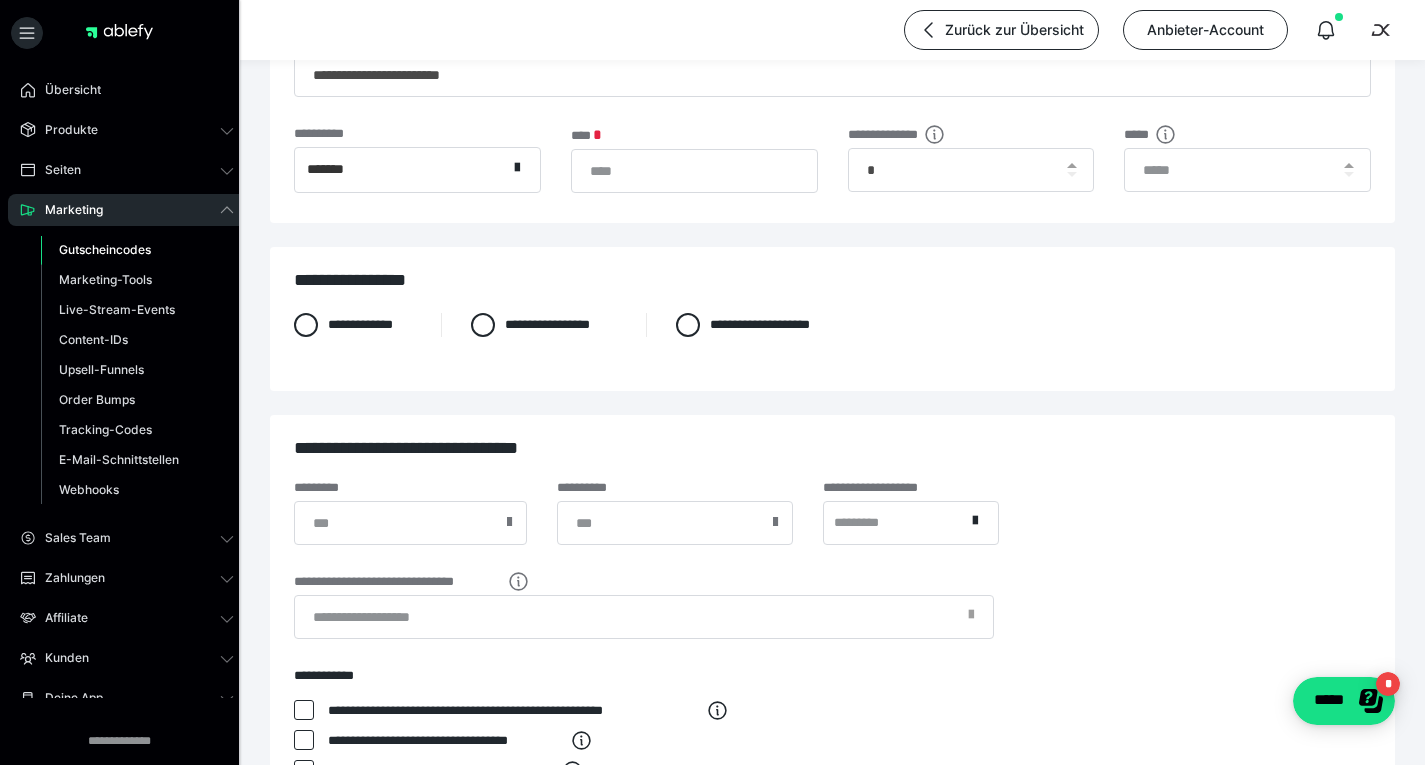 click at bounding box center [688, 325] 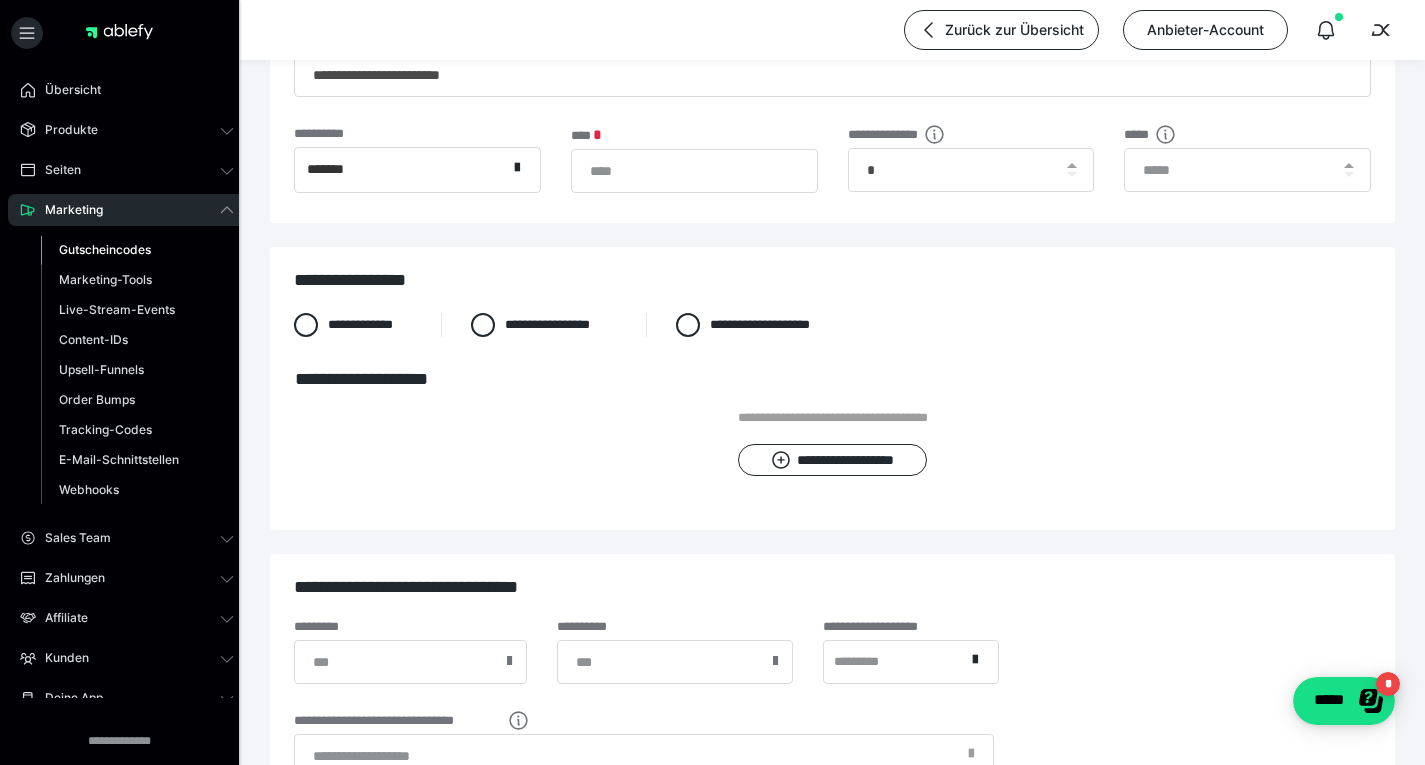 click on "**********" at bounding box center (832, 460) 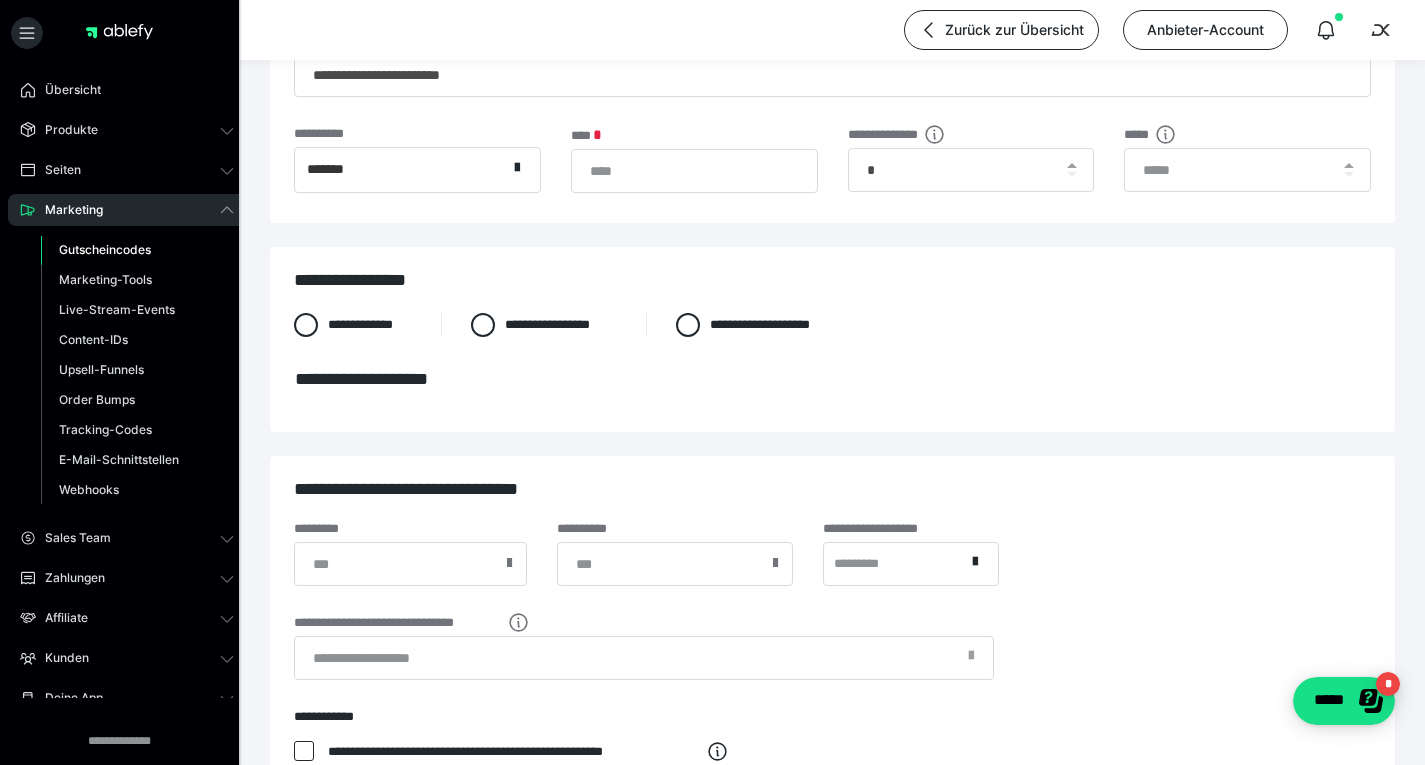 scroll, scrollTop: 0, scrollLeft: 0, axis: both 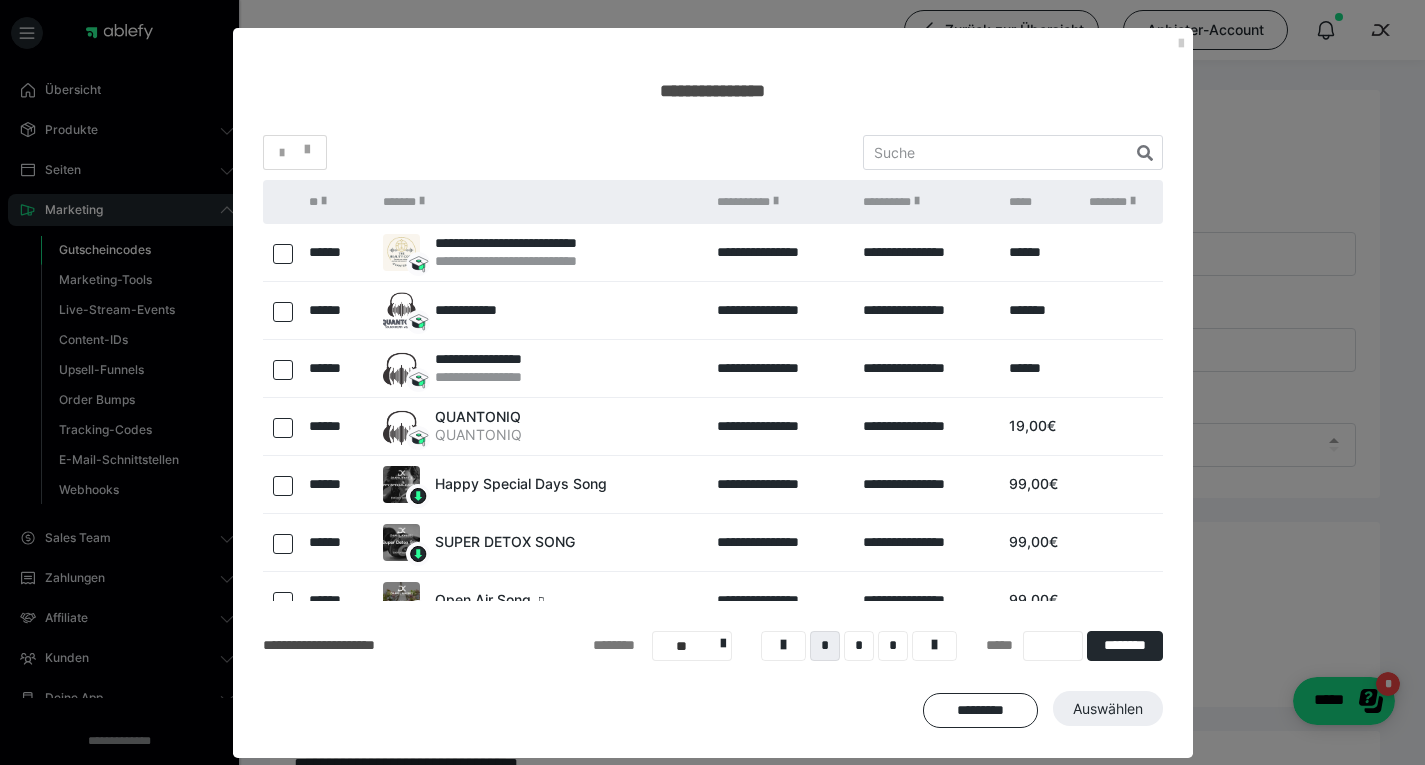 click at bounding box center (281, 253) 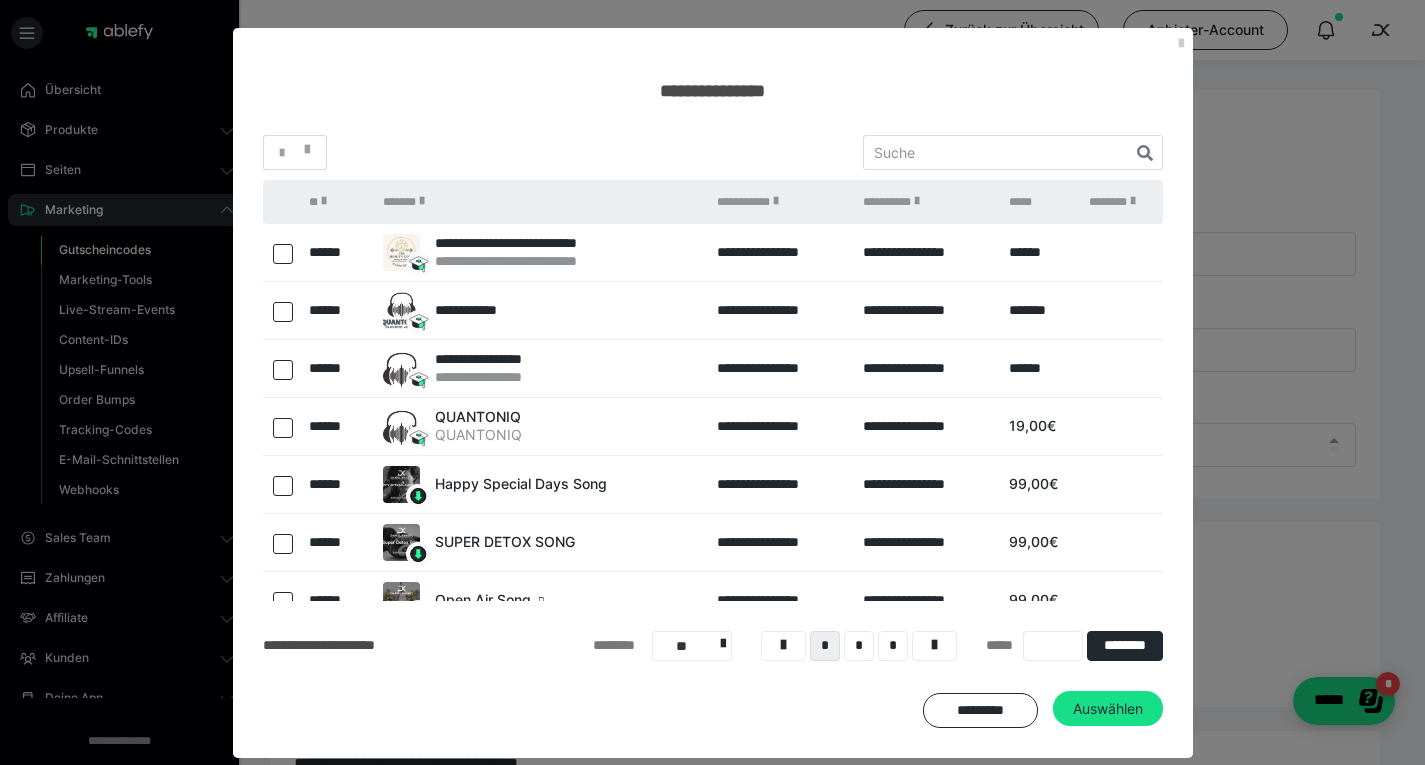 click on "Auswählen" at bounding box center [1108, 709] 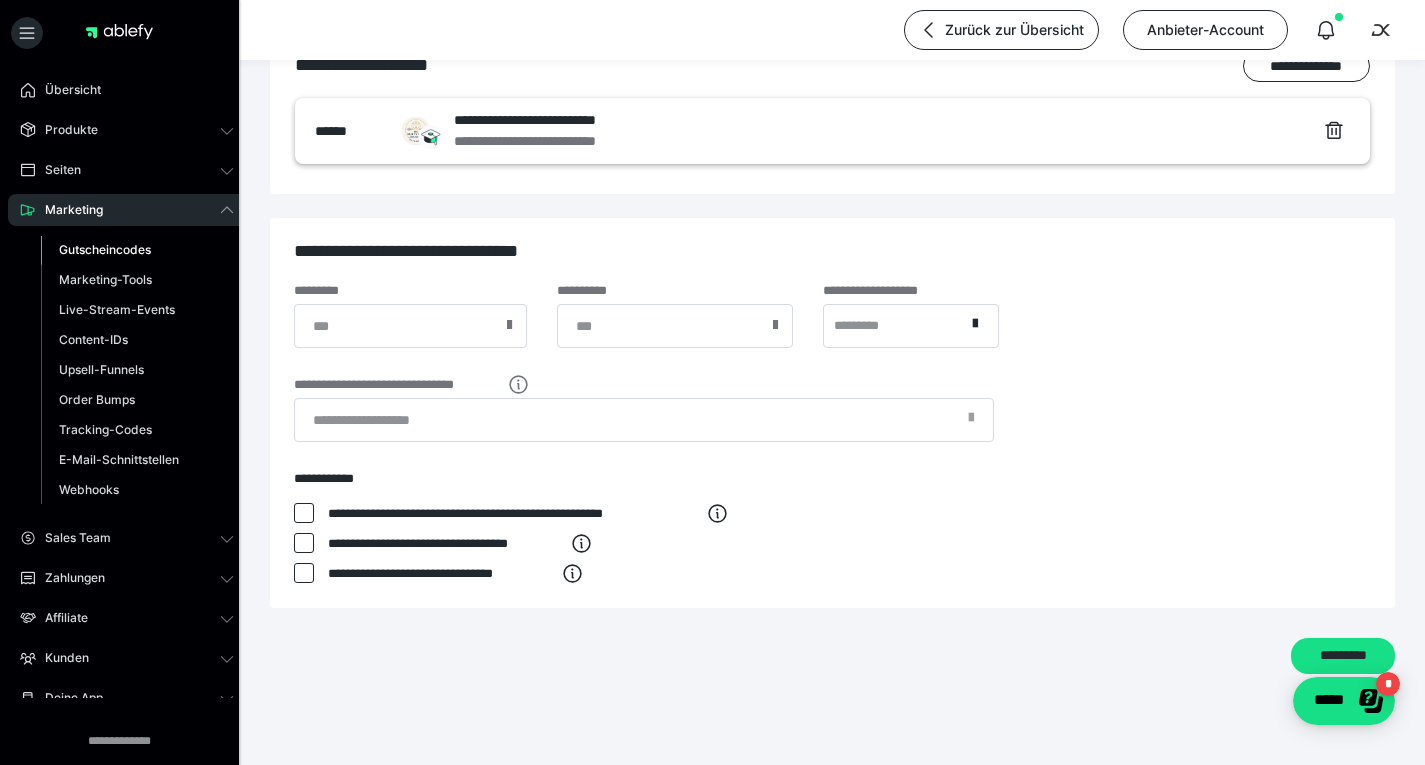 scroll, scrollTop: 600, scrollLeft: 0, axis: vertical 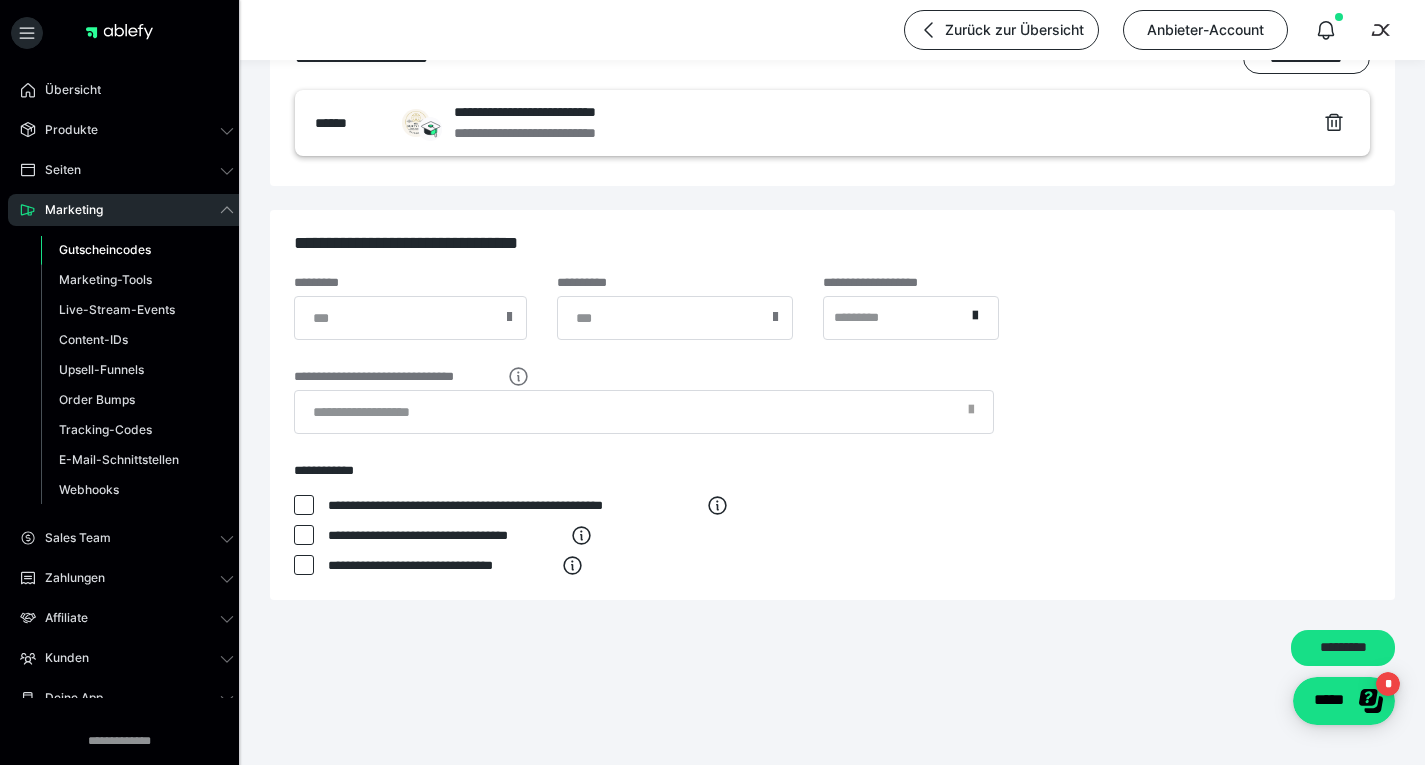 click on "*********" at bounding box center (1343, 648) 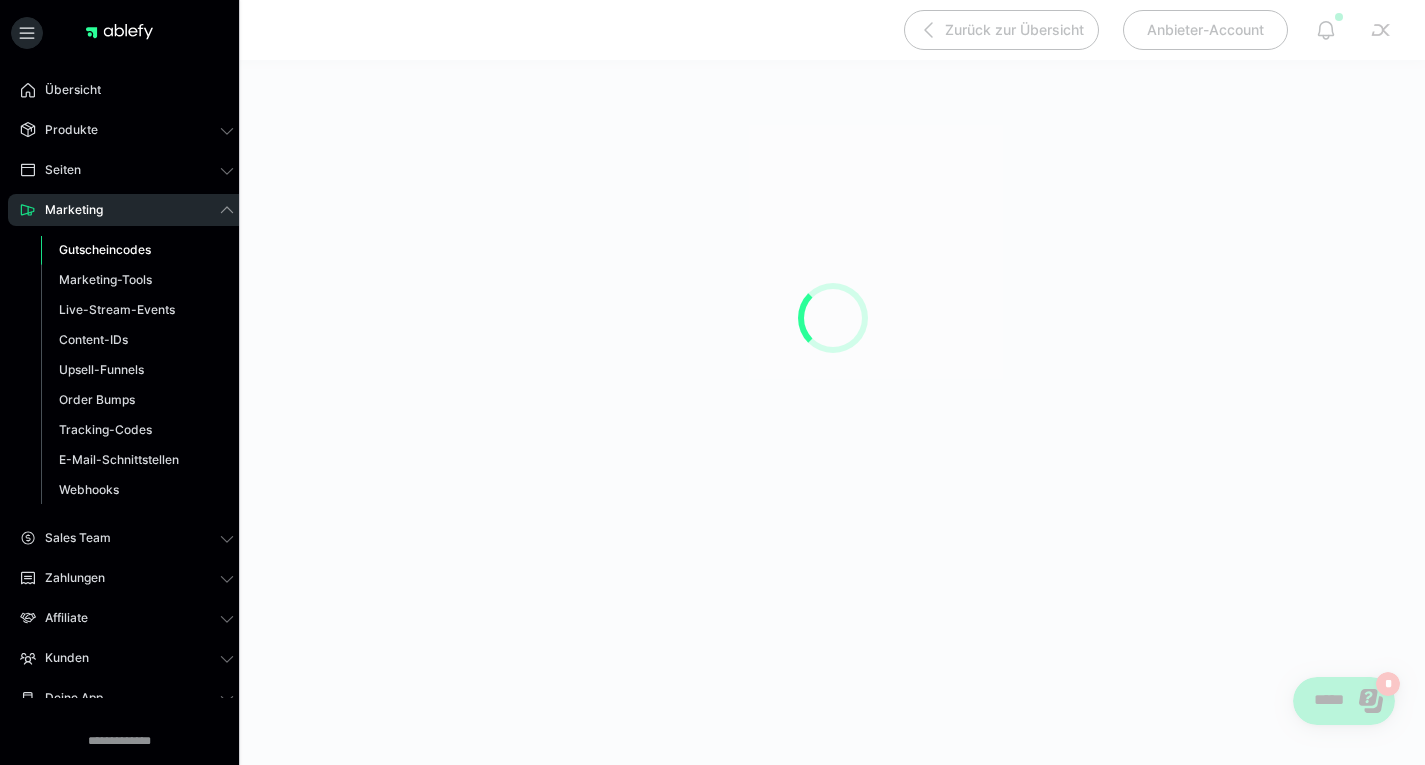 scroll, scrollTop: 190, scrollLeft: 0, axis: vertical 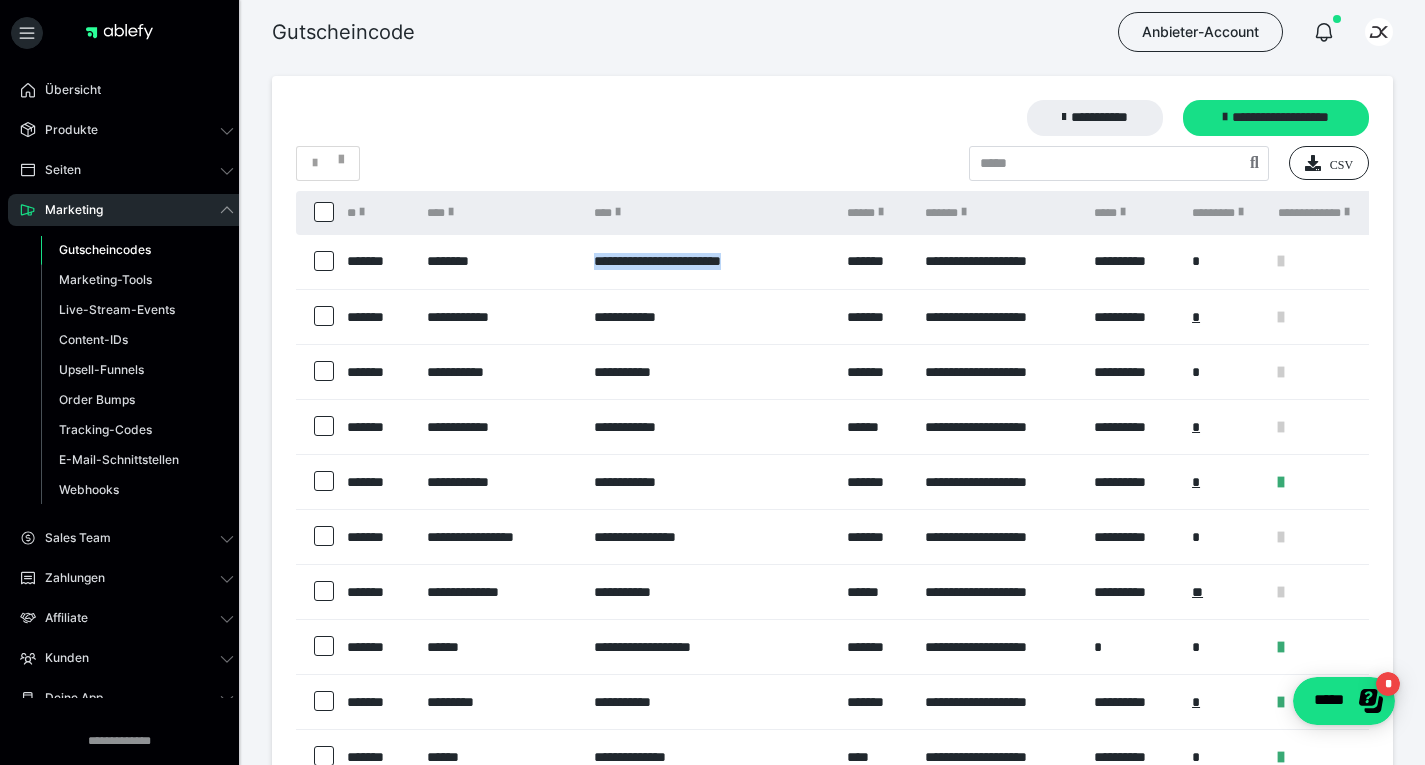 drag, startPoint x: 585, startPoint y: 259, endPoint x: 831, endPoint y: 267, distance: 246.13005 